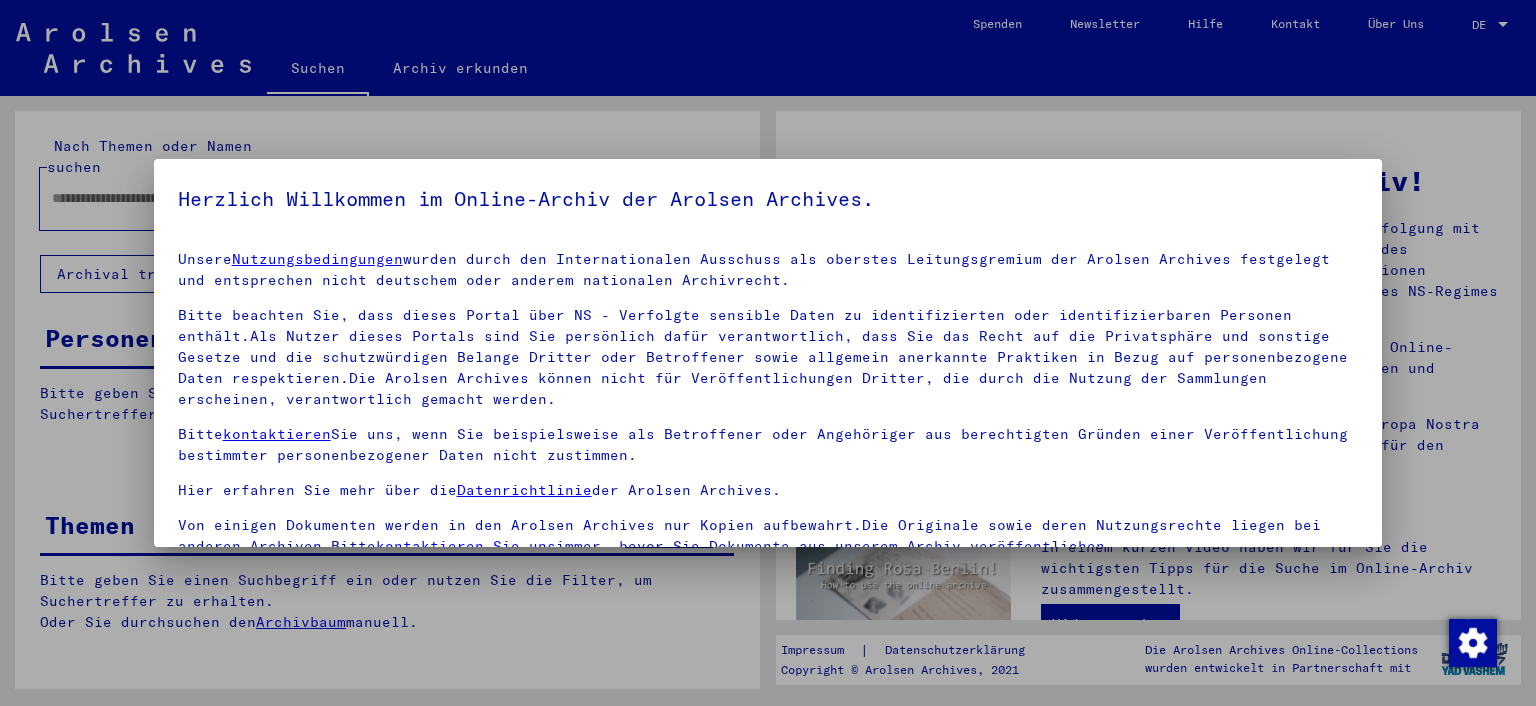scroll, scrollTop: 0, scrollLeft: 0, axis: both 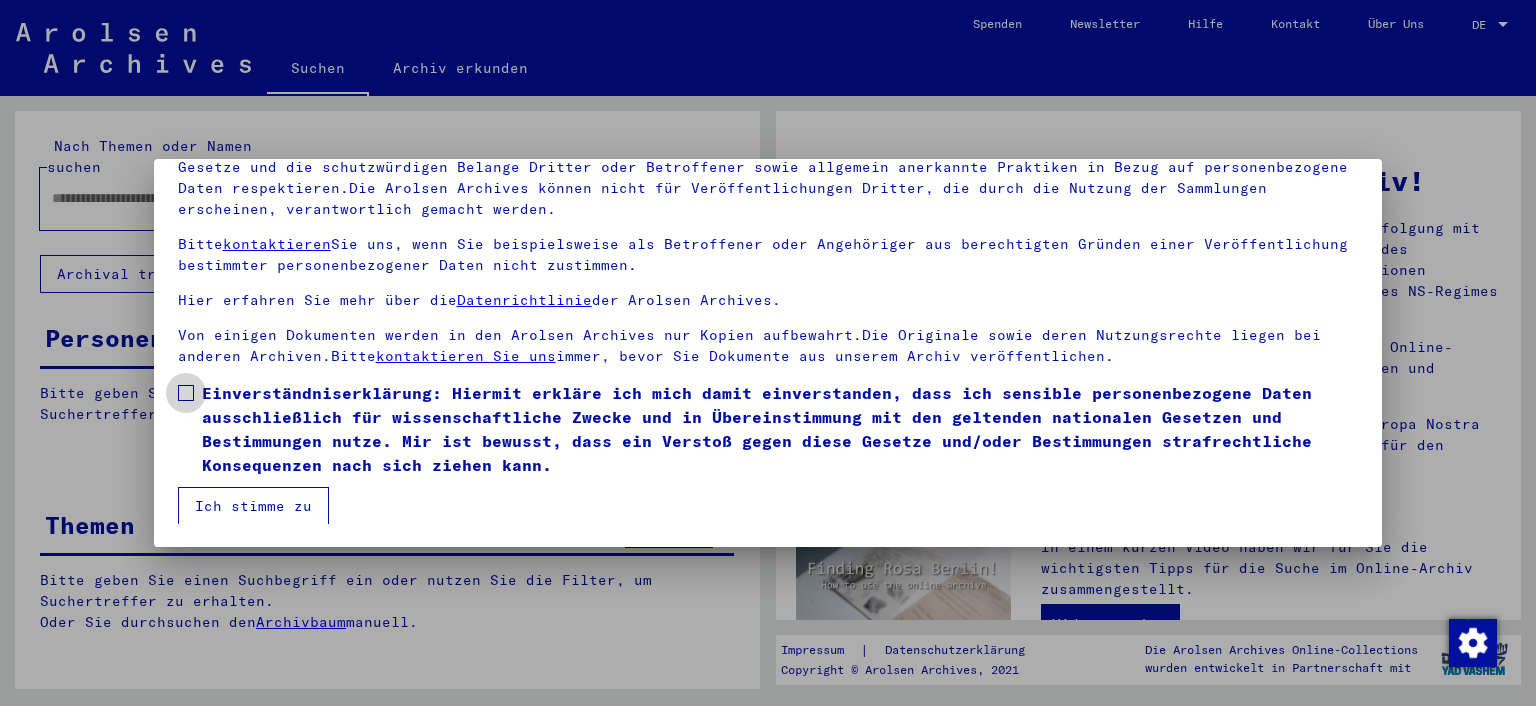 click on "Einverständniserklärung: Hiermit erkläre ich mich damit einverstanden, dass ich sensible personenbezogene Daten ausschließlich für wissenschaftliche Zwecke und in Übereinstimmung mit den geltenden nationalen Gesetzen und Bestimmungen nutze. Mir ist bewusst, dass ein Verstoß gegen diese Gesetze und/oder Bestimmungen strafrechtliche Konsequenzen nach sich ziehen kann." at bounding box center (768, 429) 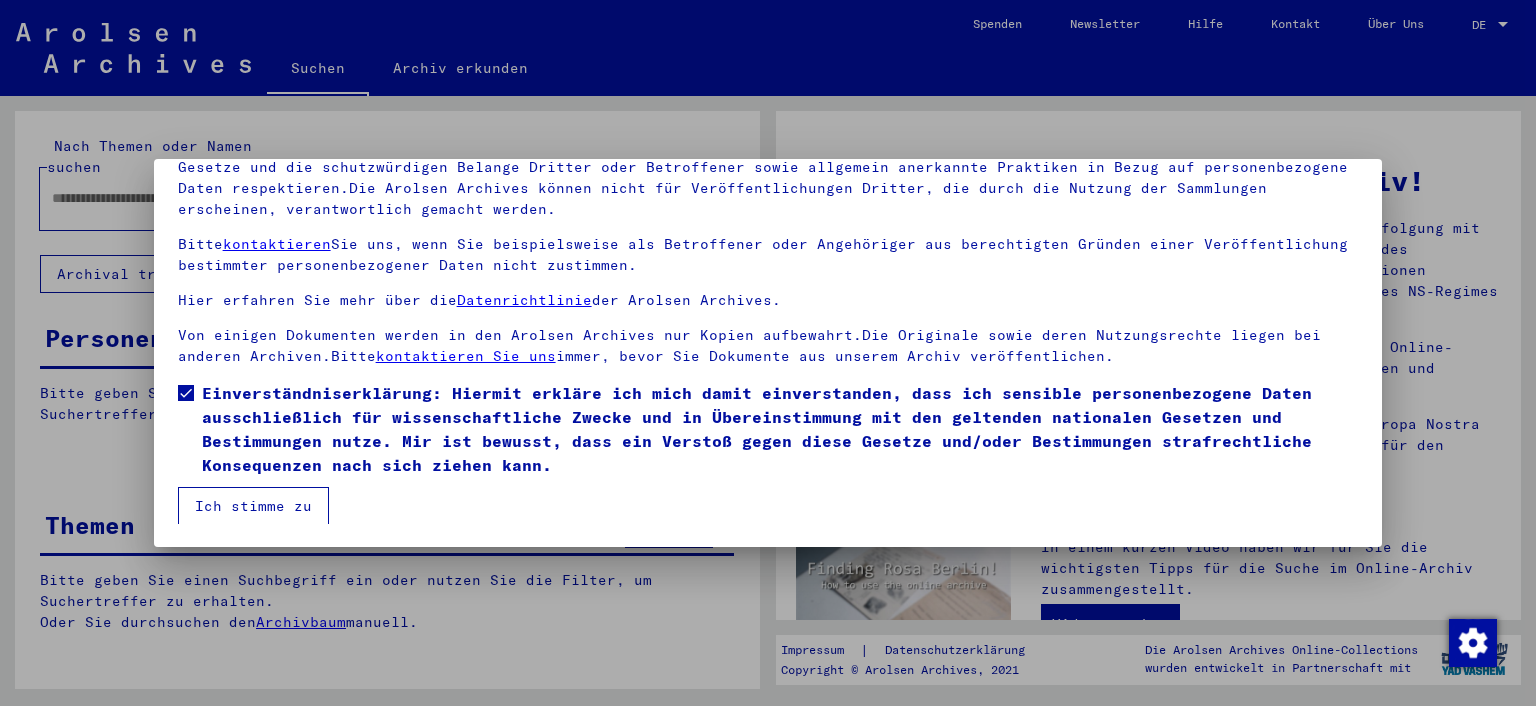 click on "Ich stimme zu" at bounding box center (253, 506) 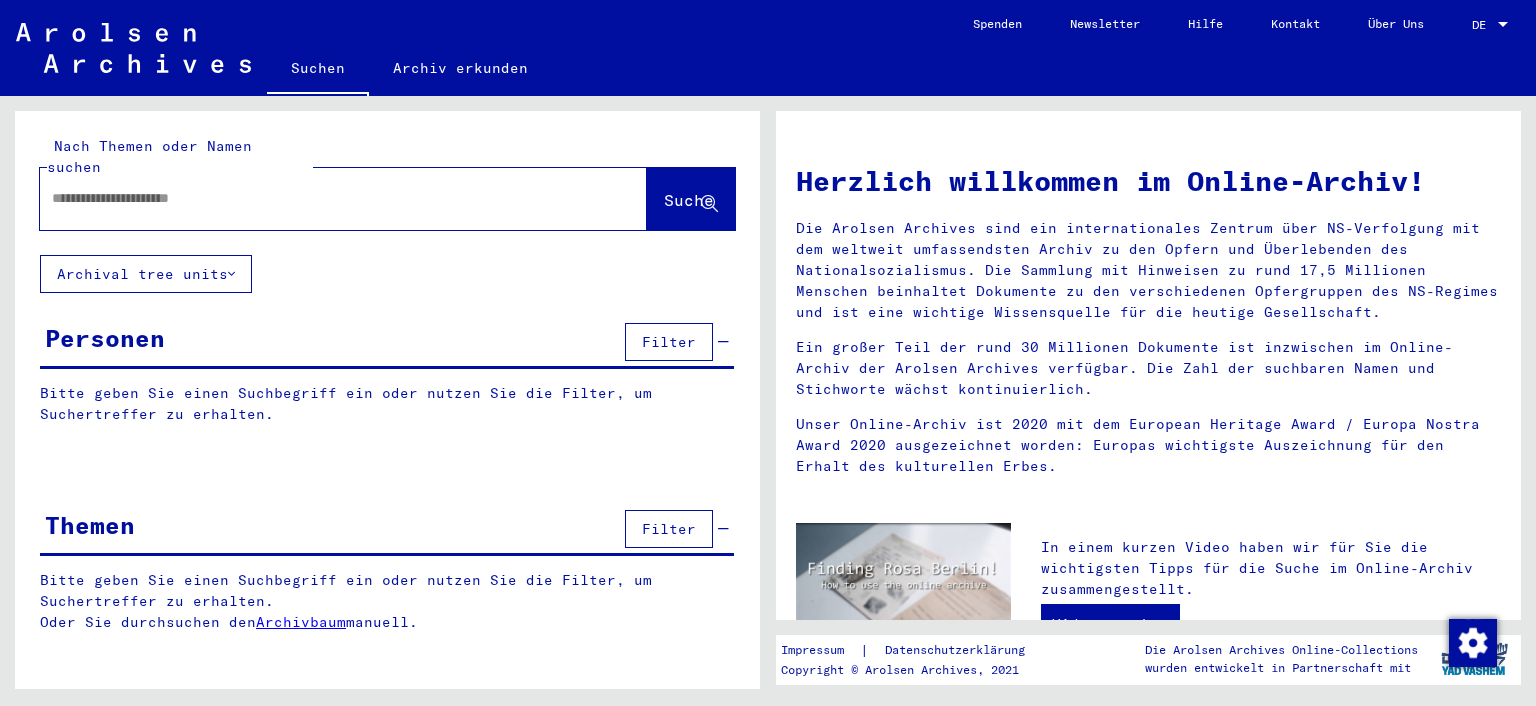 click on "Archival tree units" 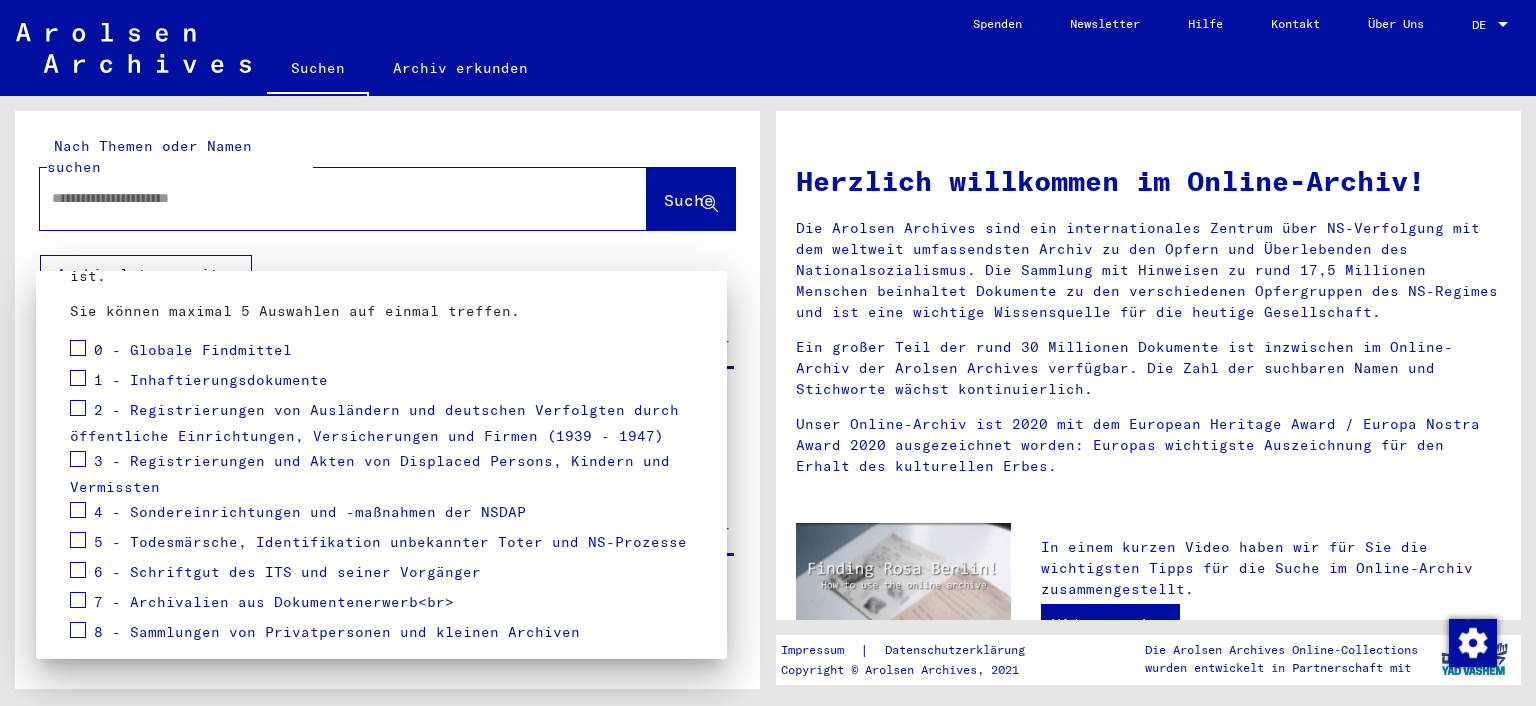 scroll, scrollTop: 284, scrollLeft: 0, axis: vertical 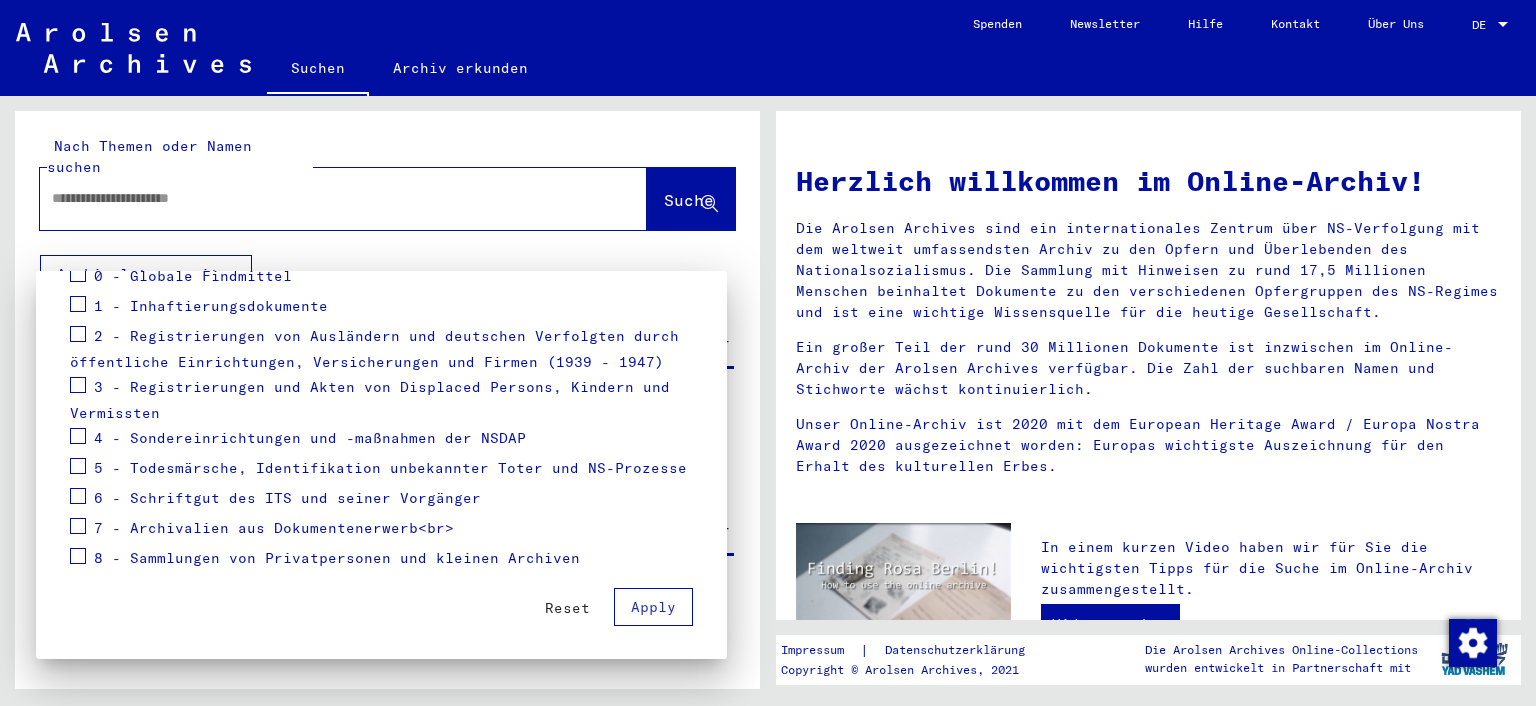 click on "3 - Registrierungen und Akten von Displaced Persons, Kindern und Vermissten" at bounding box center [370, 400] 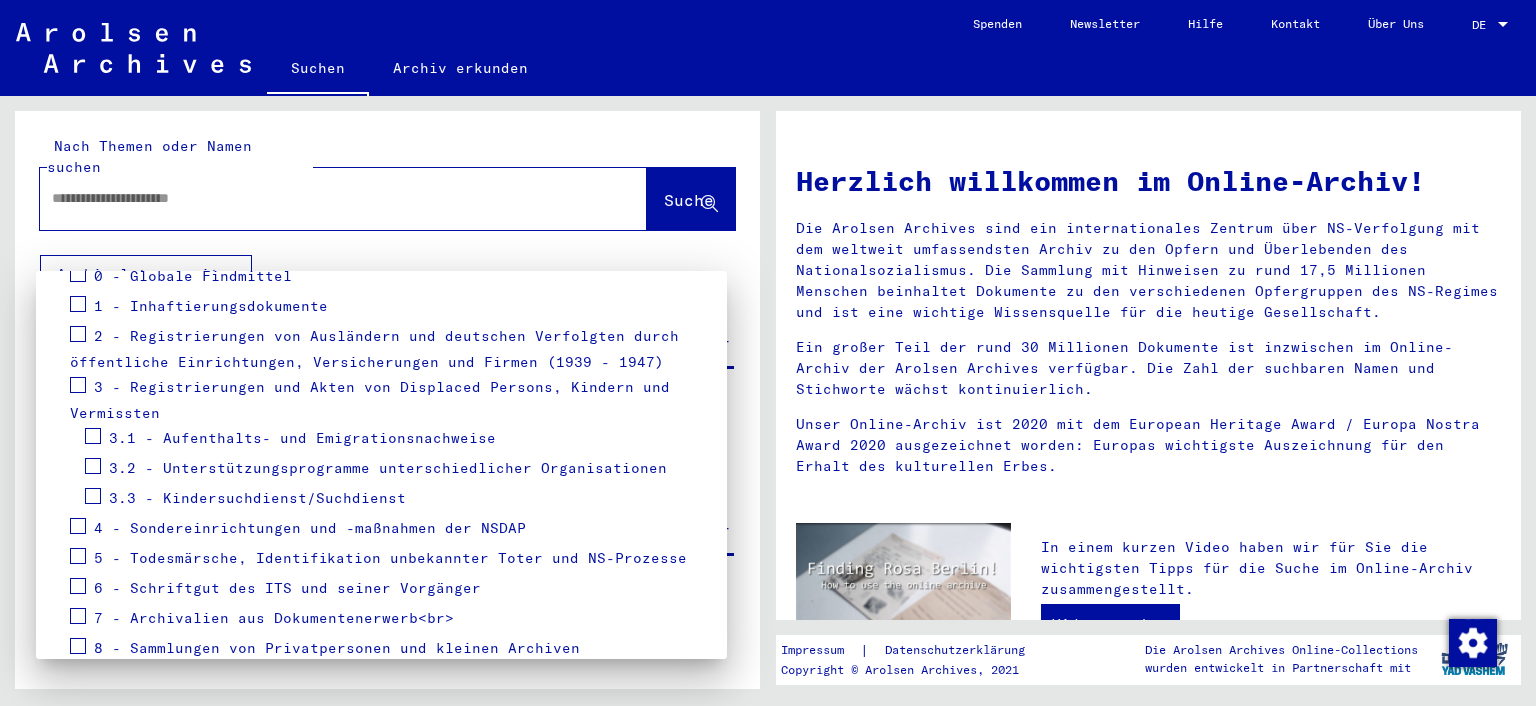 click on "3.3 - Kindersuchdienst/Suchdienst" at bounding box center [257, 498] 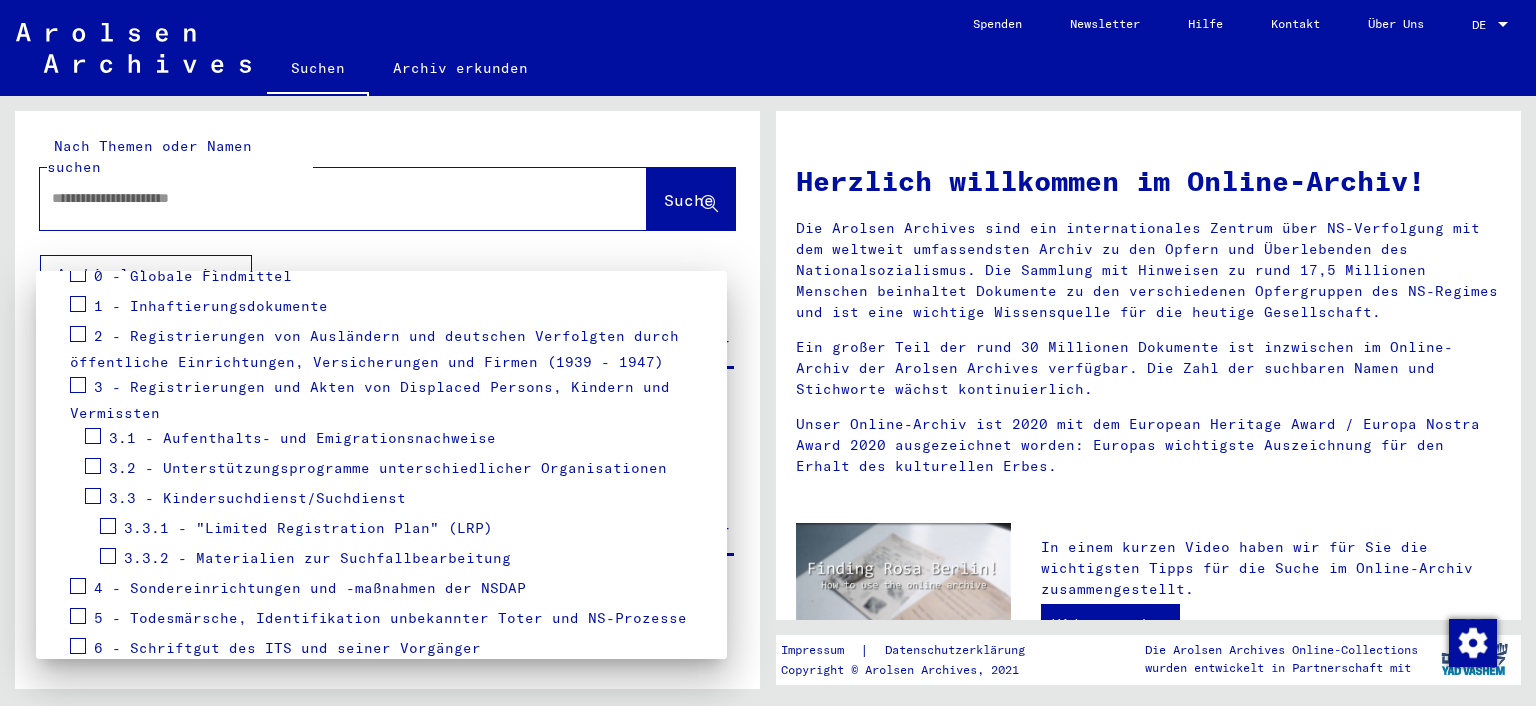 click on "3.2 - Unterstützungsprogramme unterschiedlicher Organisationen" at bounding box center [388, 468] 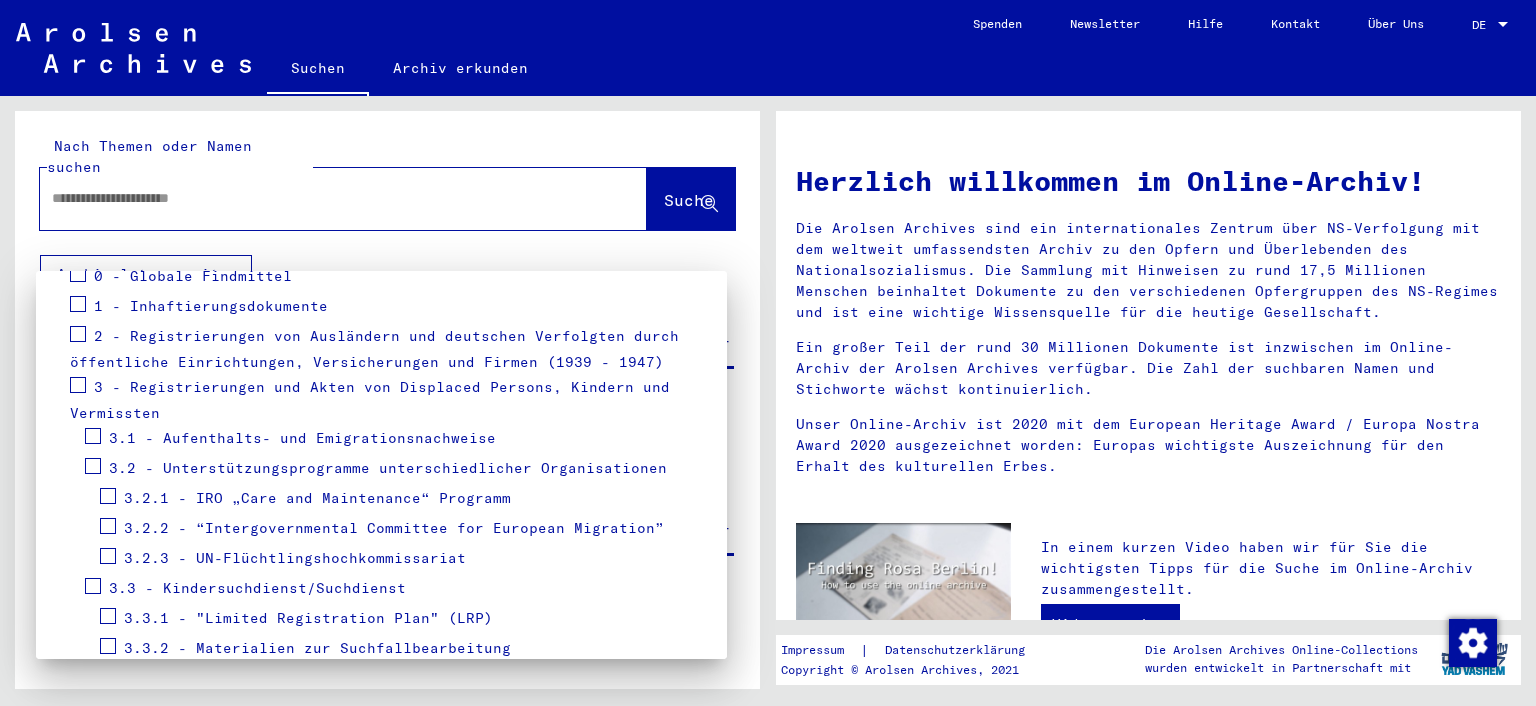 click on "3.1 - Aufenthalts- und Emigrationsnachweise" at bounding box center (302, 438) 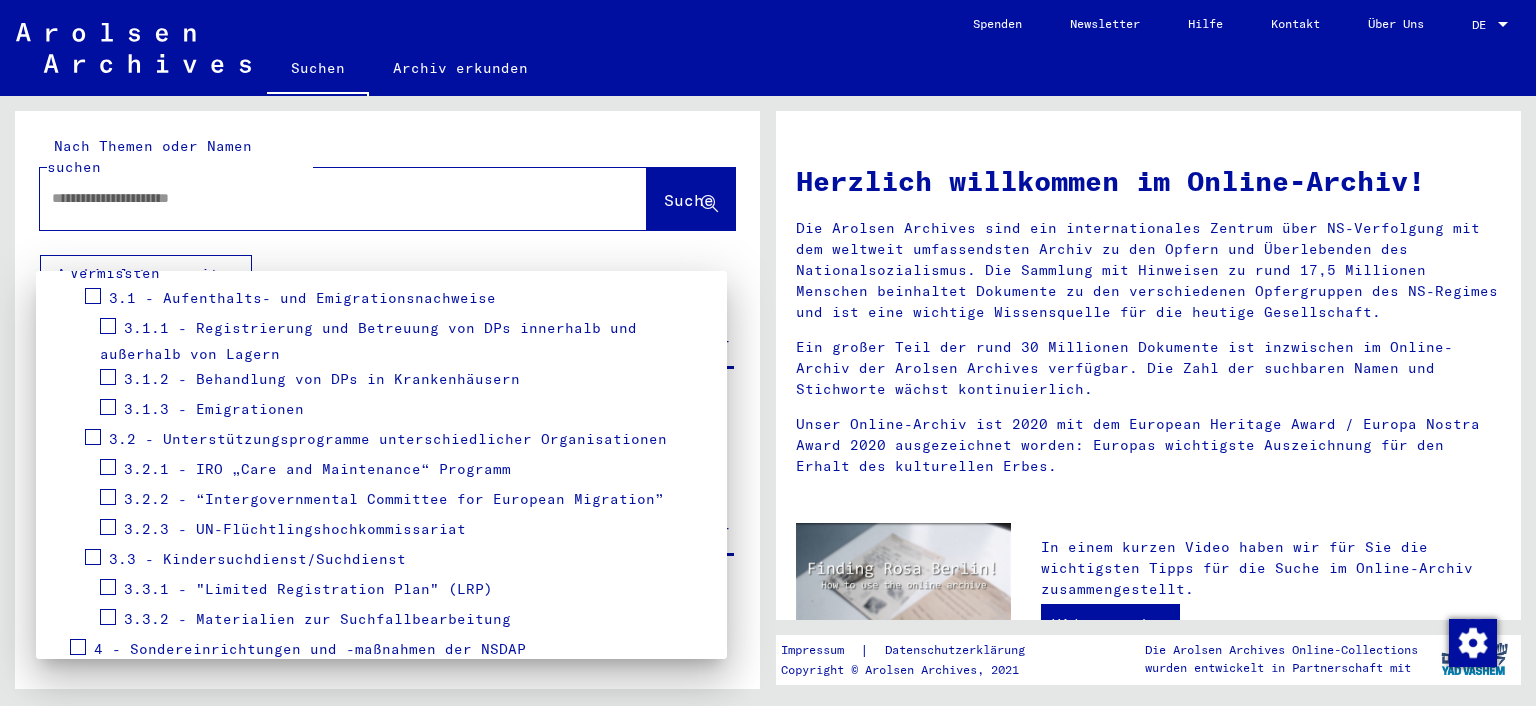 scroll, scrollTop: 416, scrollLeft: 0, axis: vertical 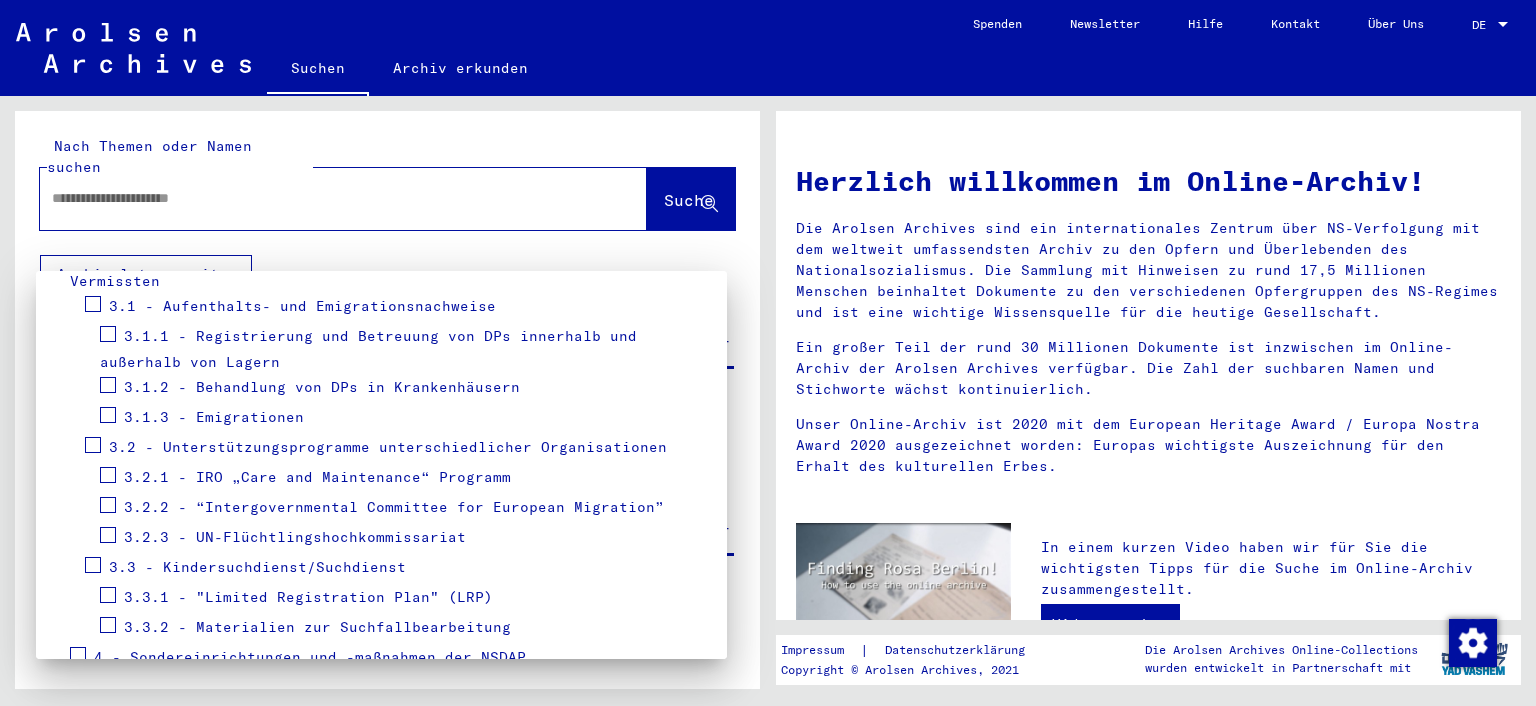 click at bounding box center [768, 353] 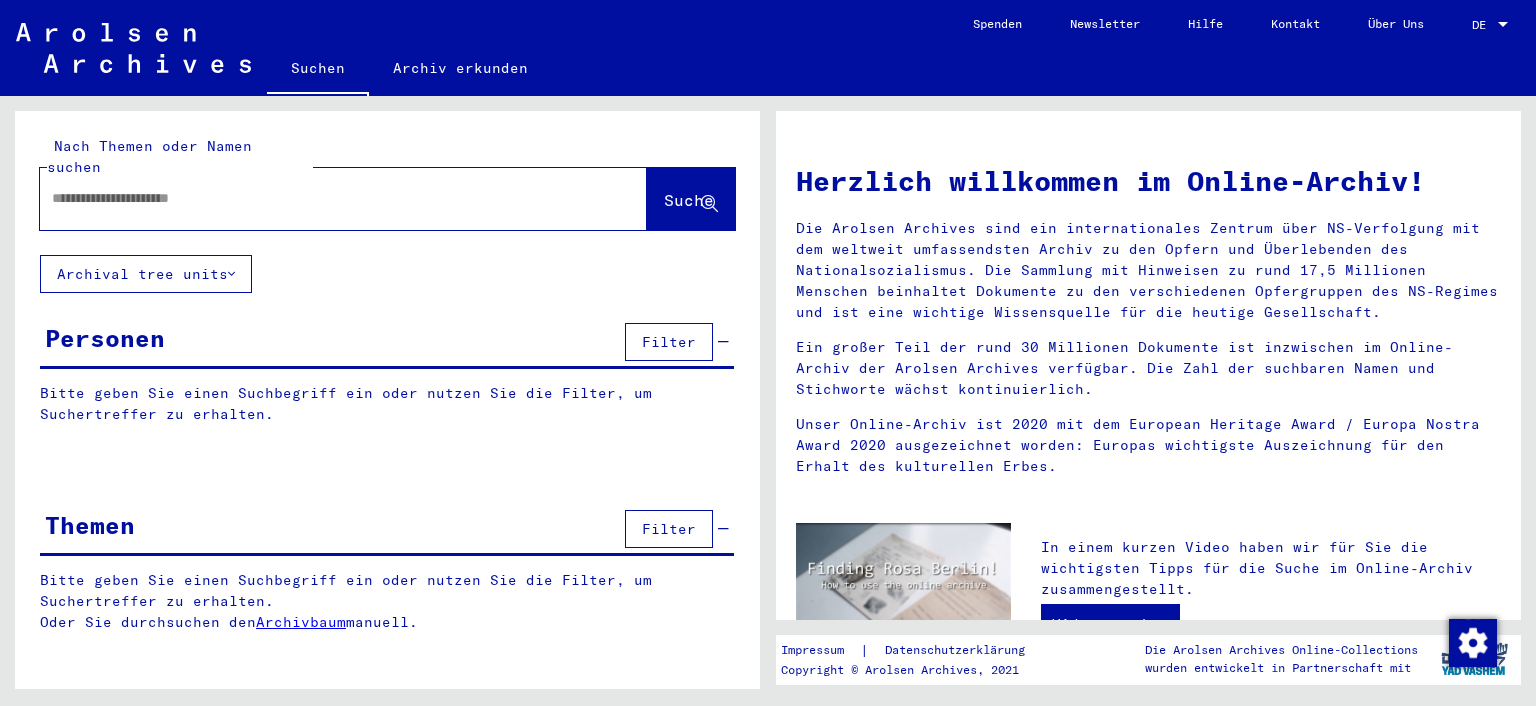 click on "Filter" at bounding box center (669, 342) 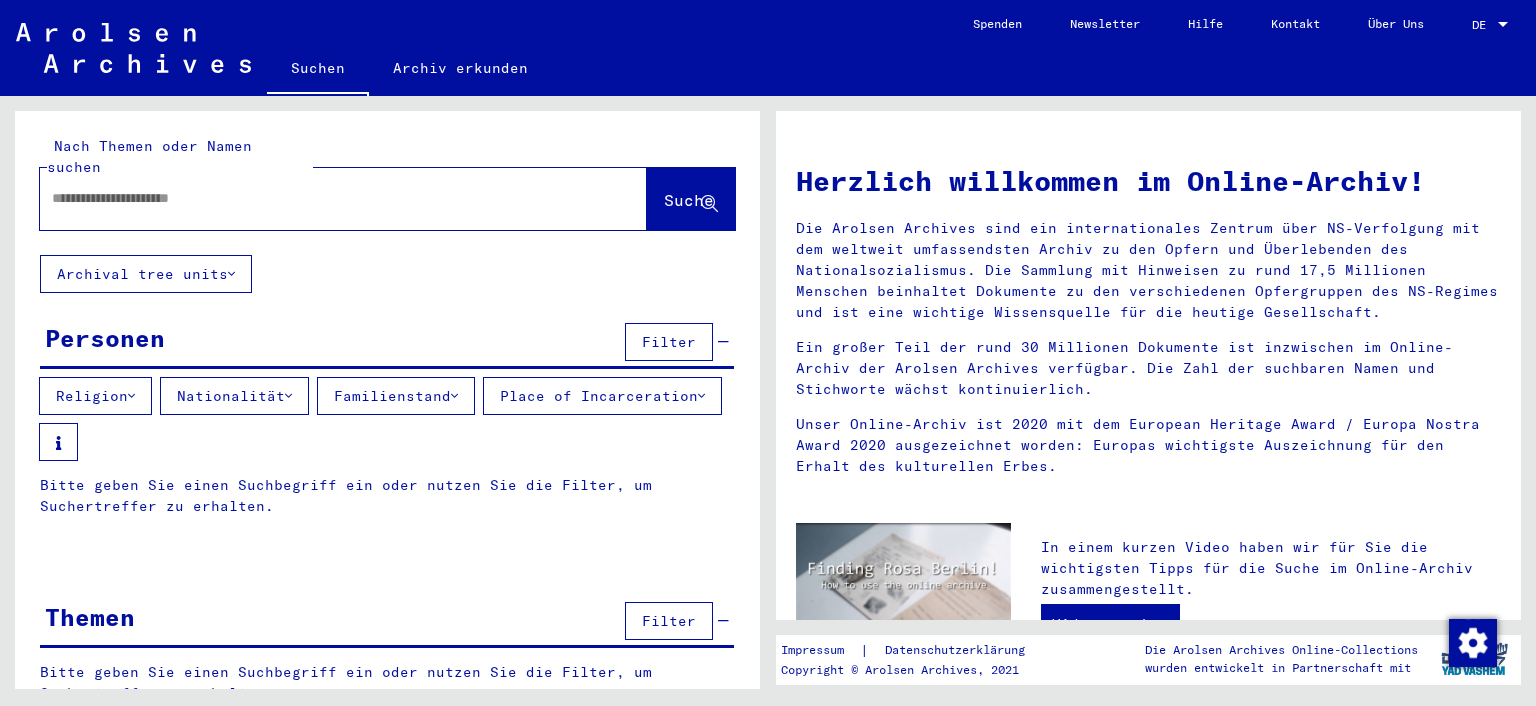 click on "Familienstand" at bounding box center (396, 396) 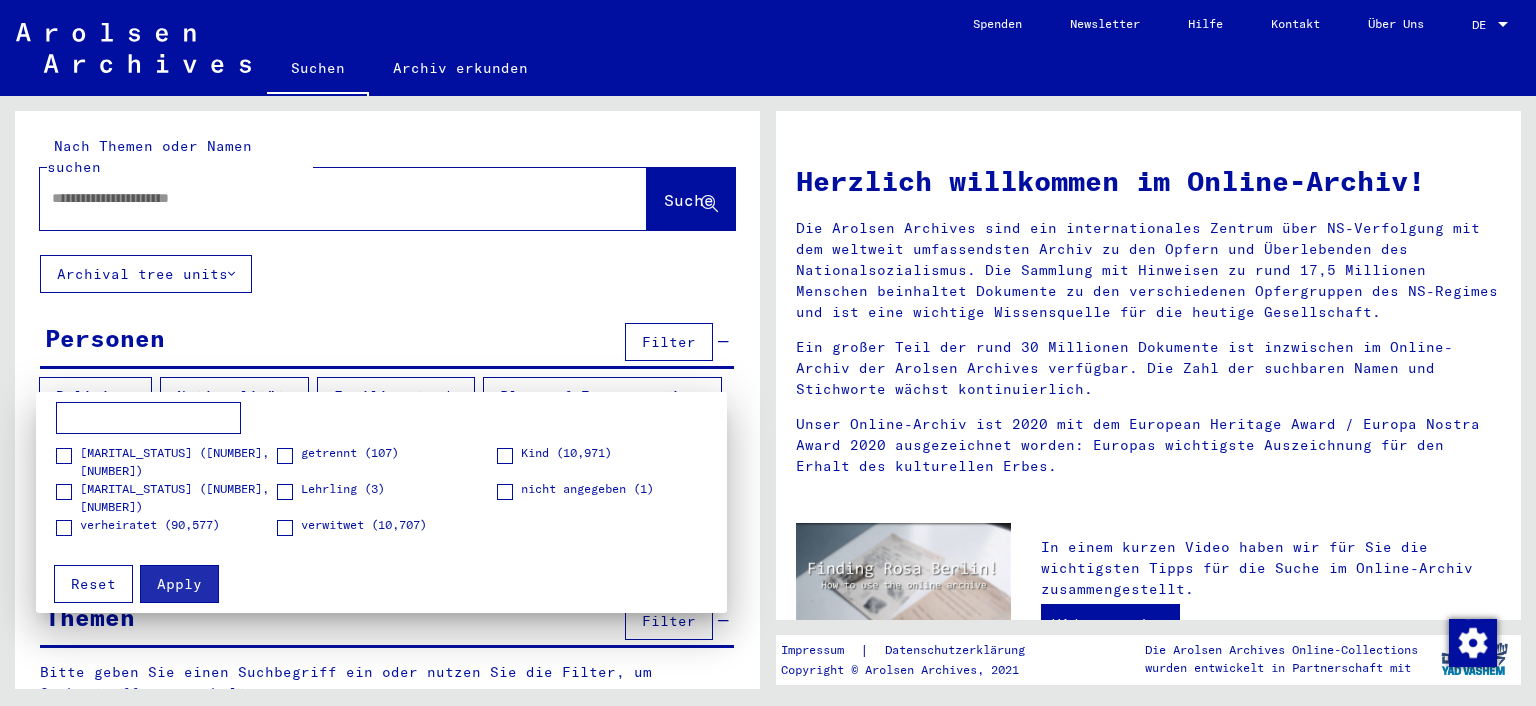 click at bounding box center [505, 456] 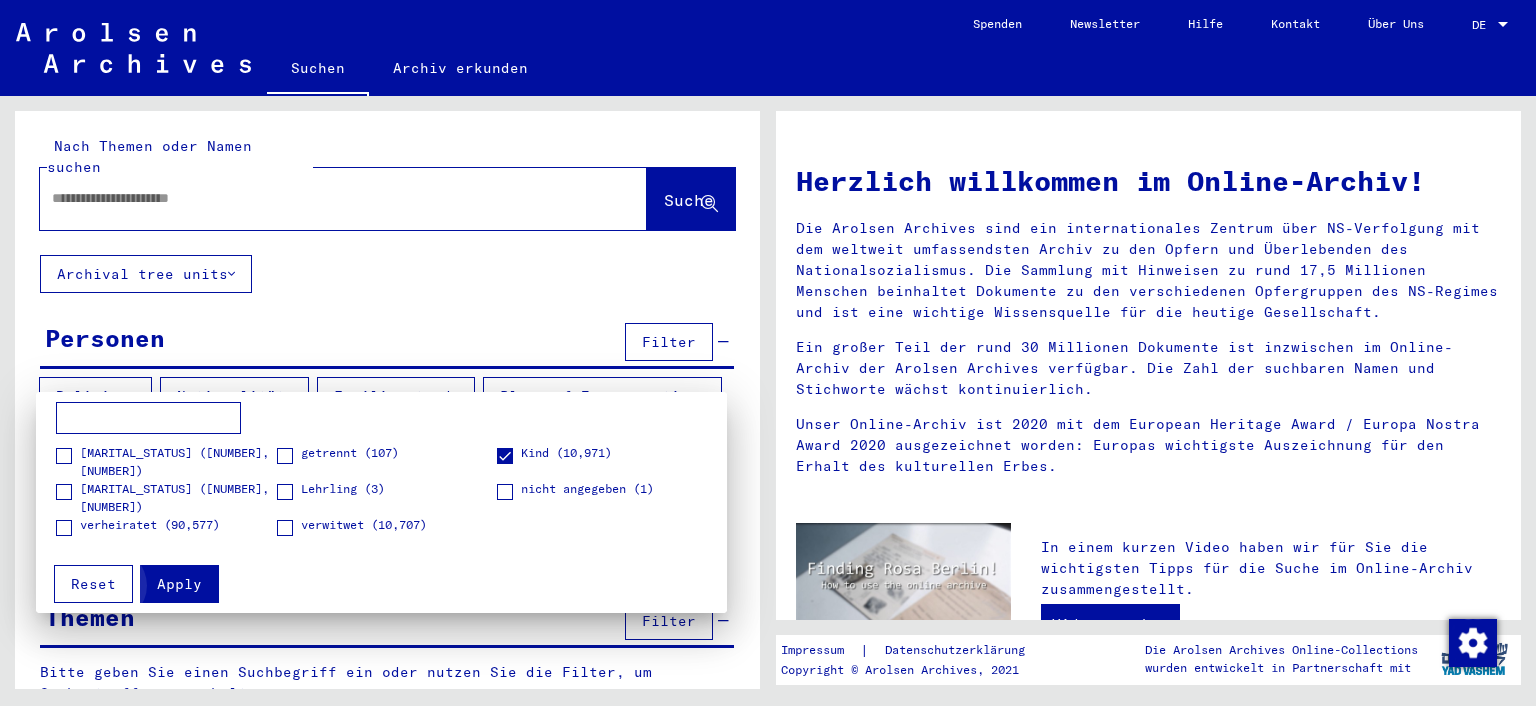 click on "Apply" at bounding box center [179, 584] 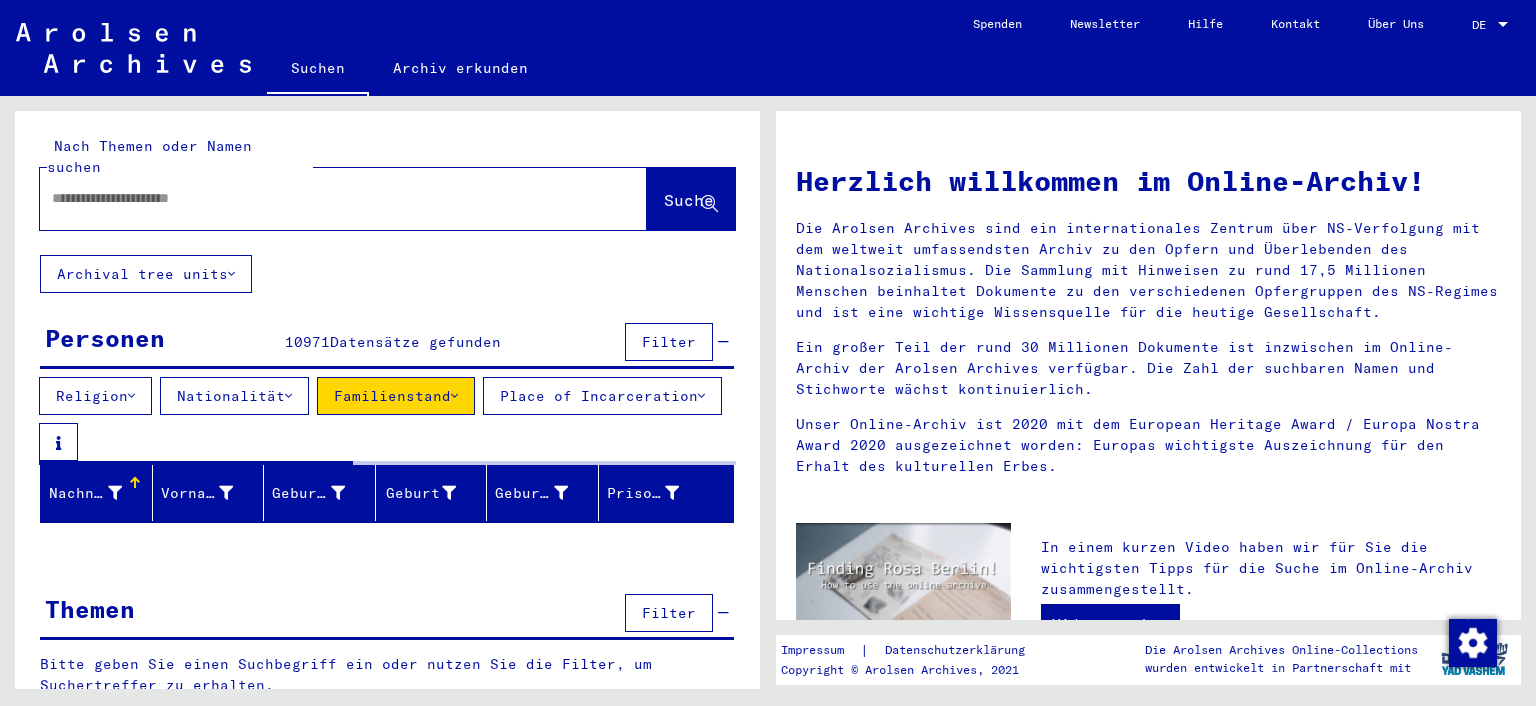 click at bounding box center [131, 396] 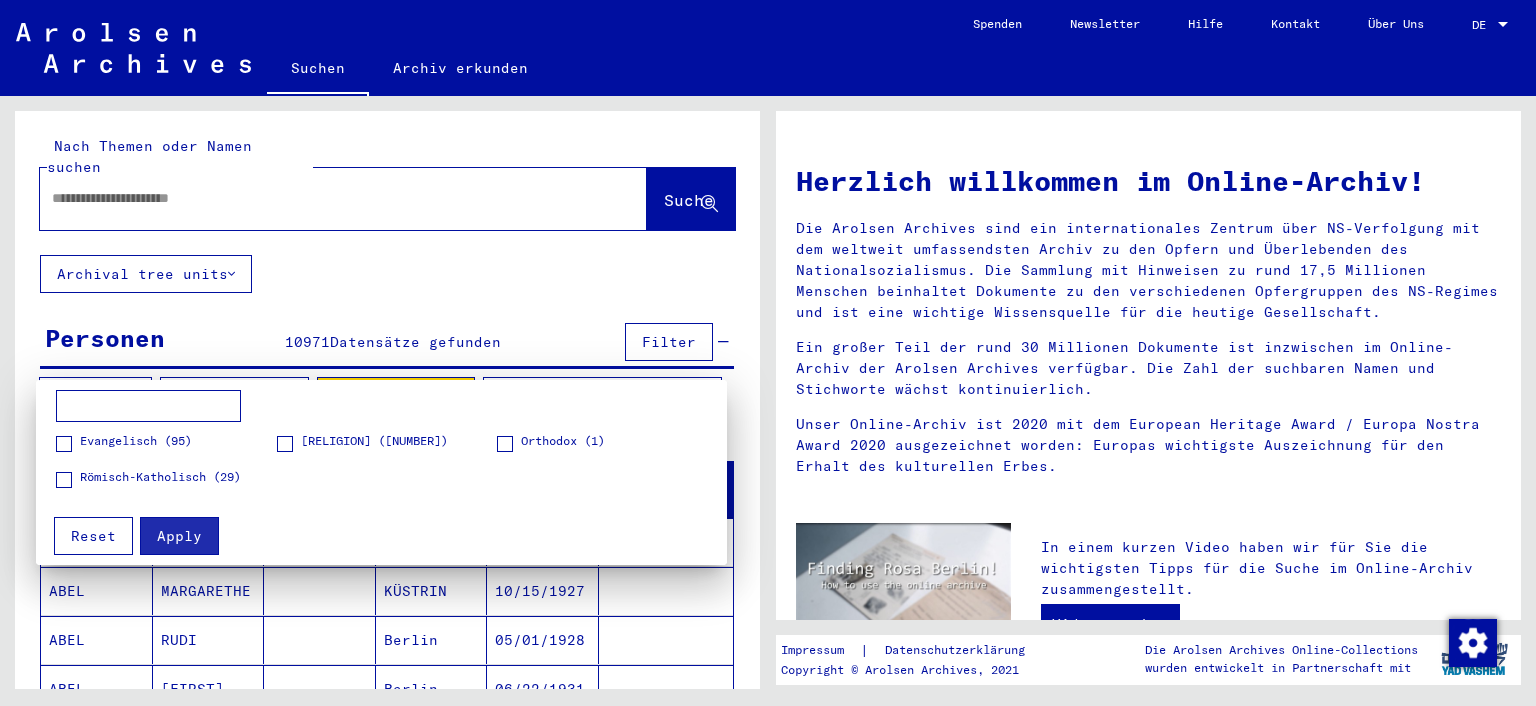 click on "[RELIGION] ([NUMBER])" at bounding box center [374, 441] 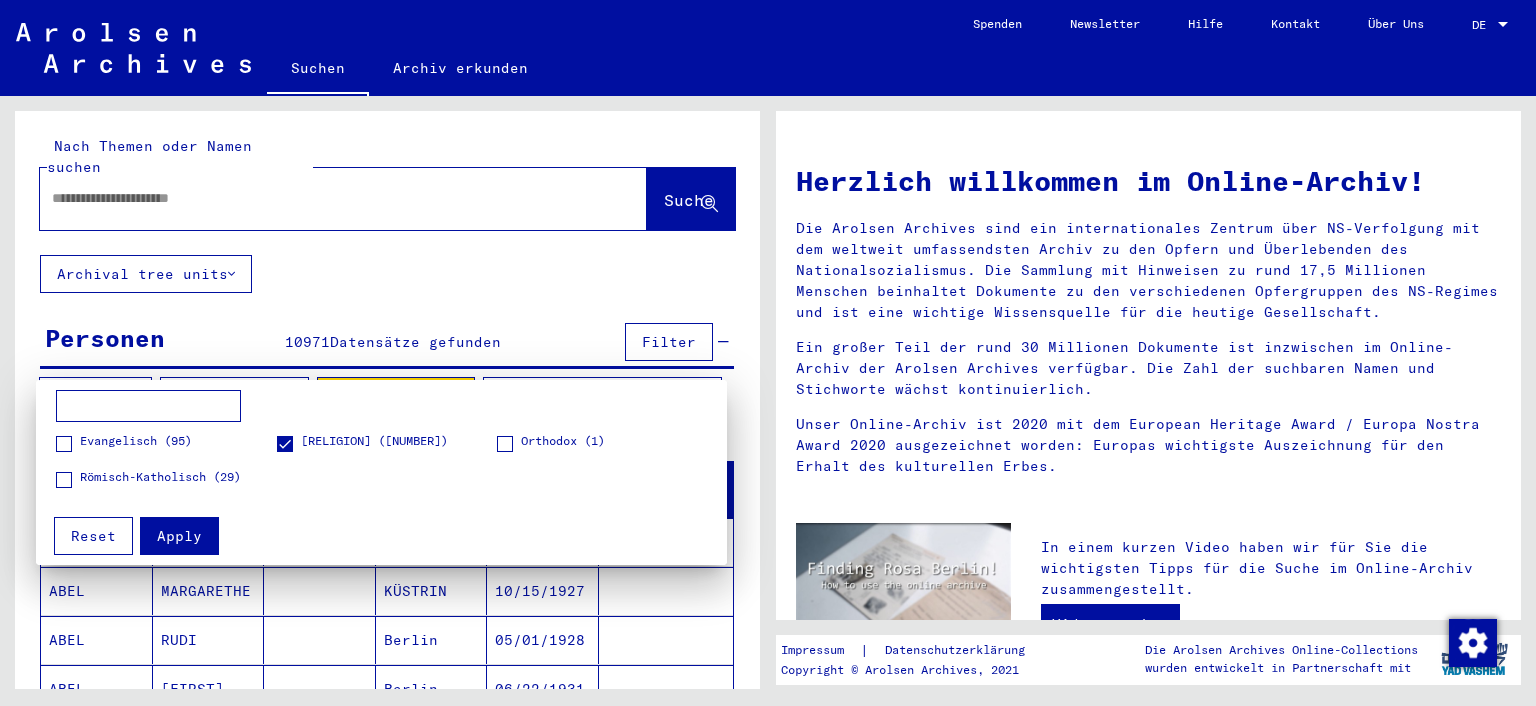 click on "Apply" at bounding box center (179, 536) 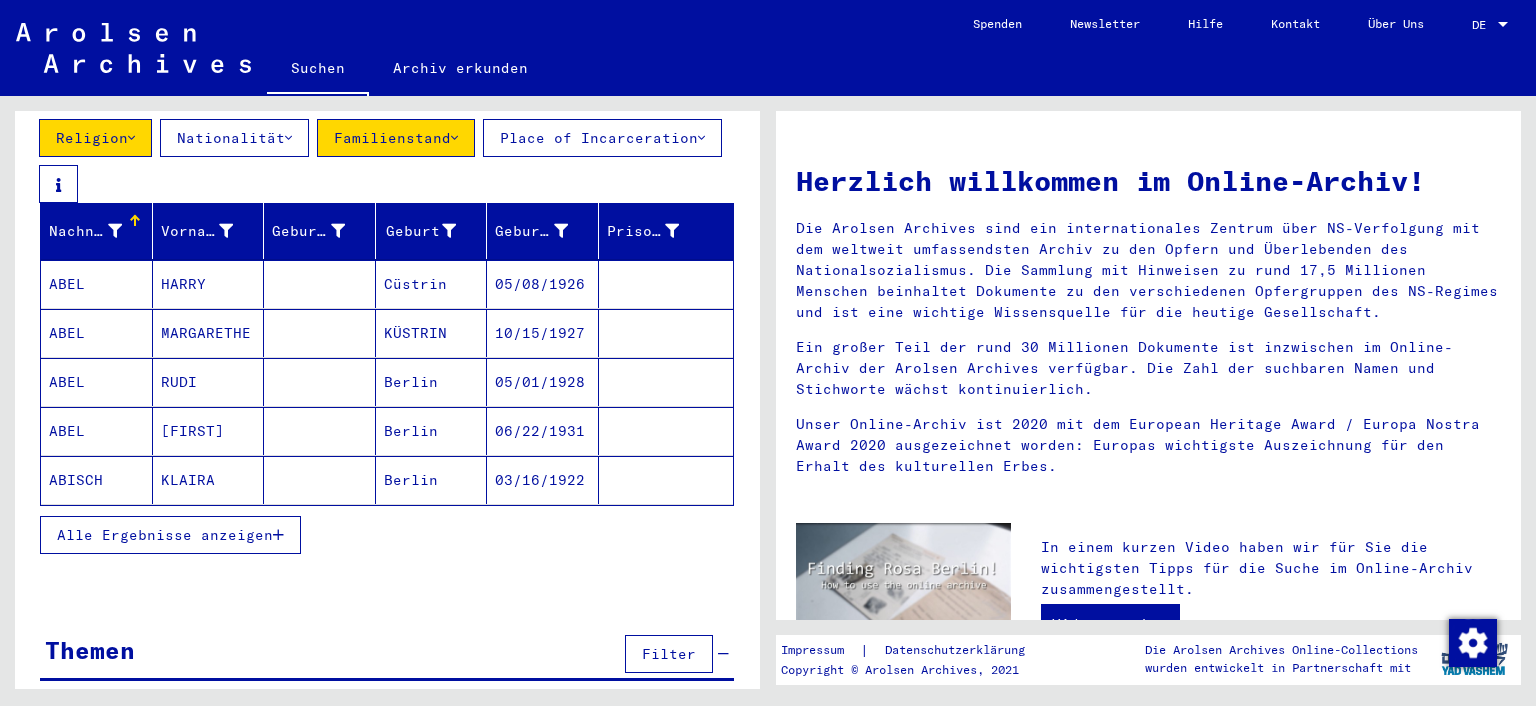 scroll, scrollTop: 323, scrollLeft: 0, axis: vertical 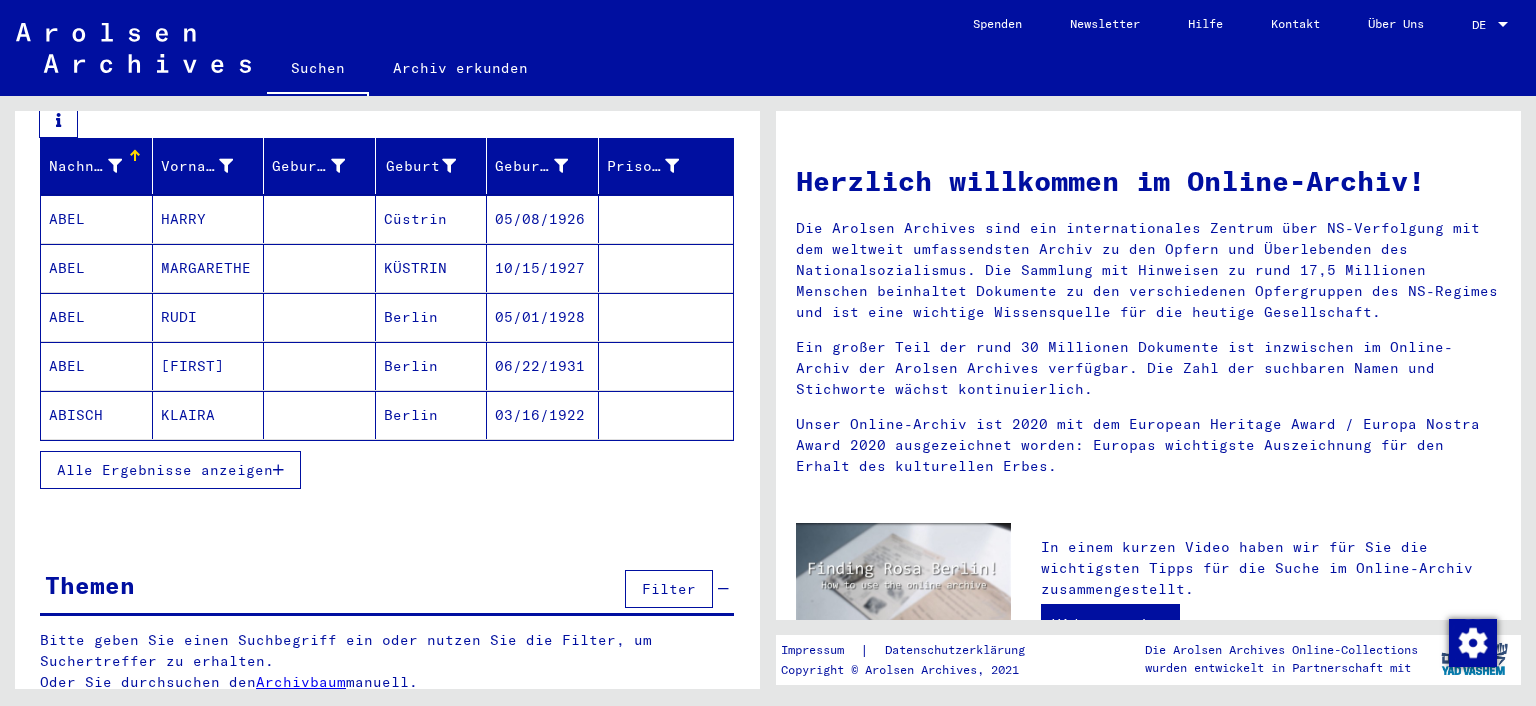 click on "Alle Ergebnisse anzeigen" at bounding box center [165, 470] 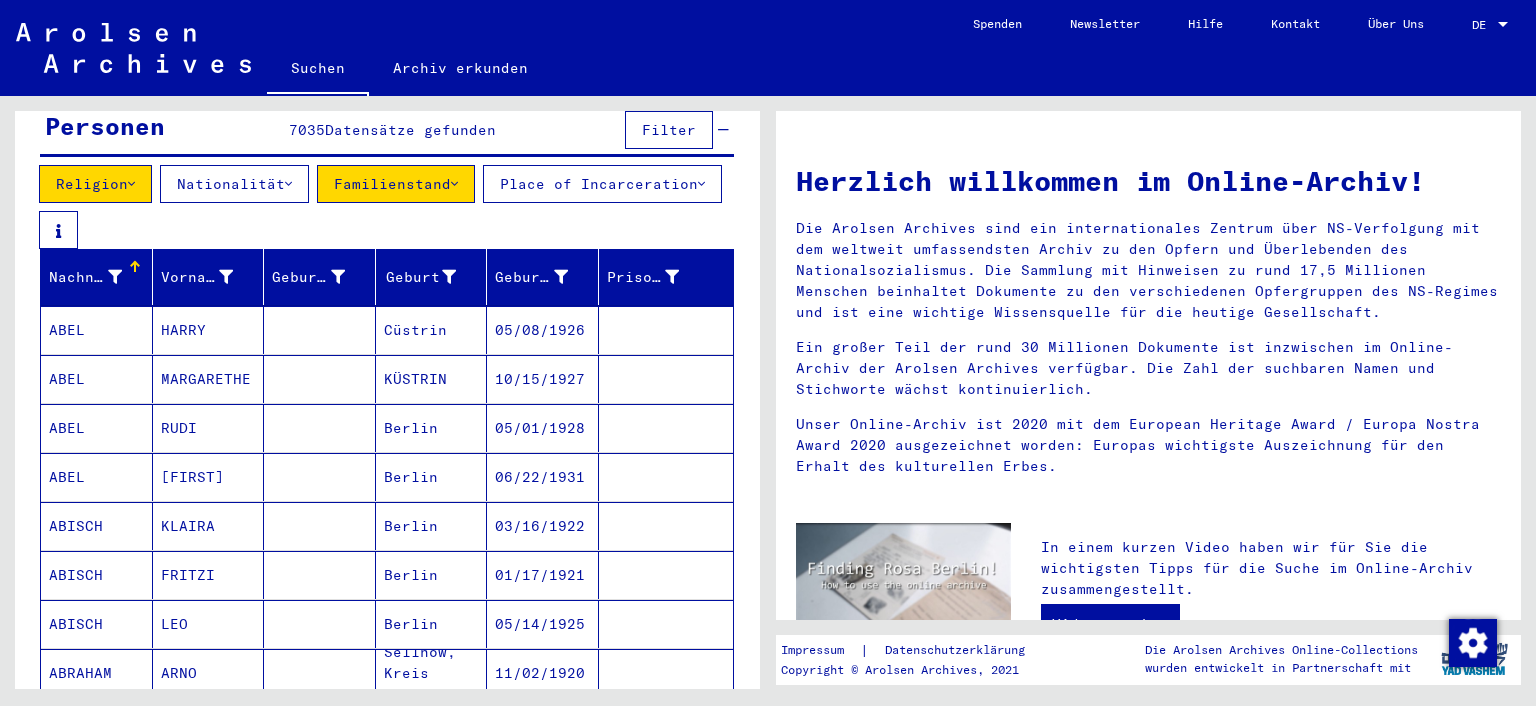 scroll, scrollTop: 205, scrollLeft: 0, axis: vertical 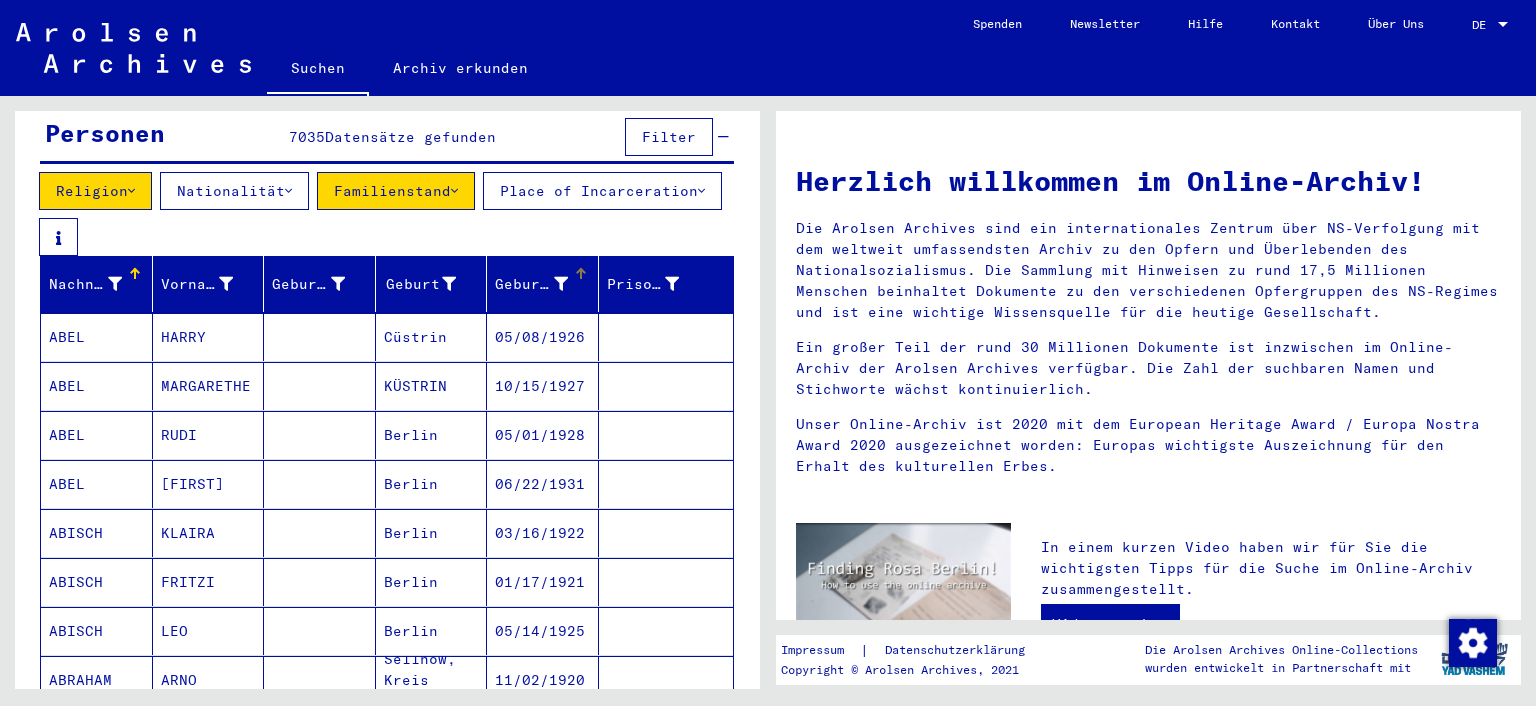 click on "Geburtsdatum" at bounding box center [531, 284] 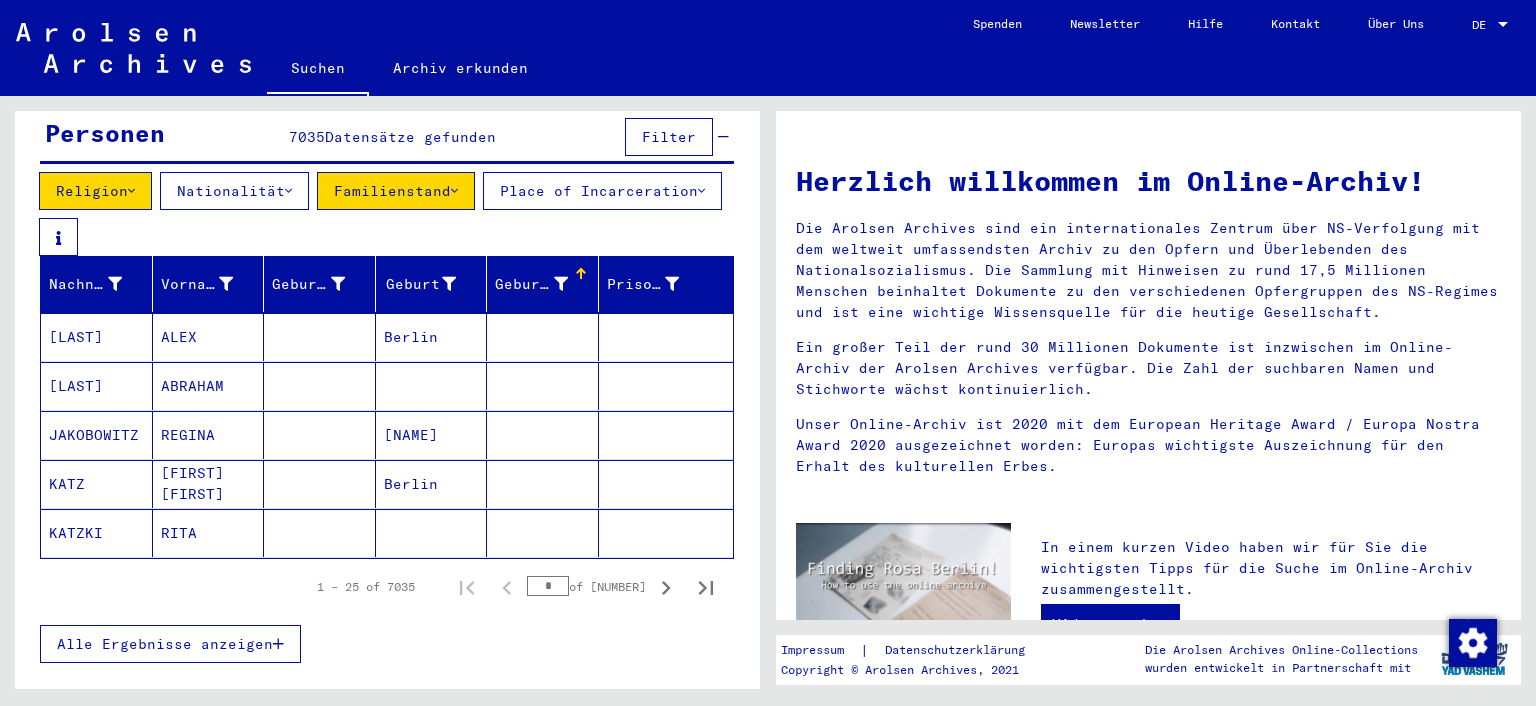 click on "Geburtsdatum" at bounding box center (531, 284) 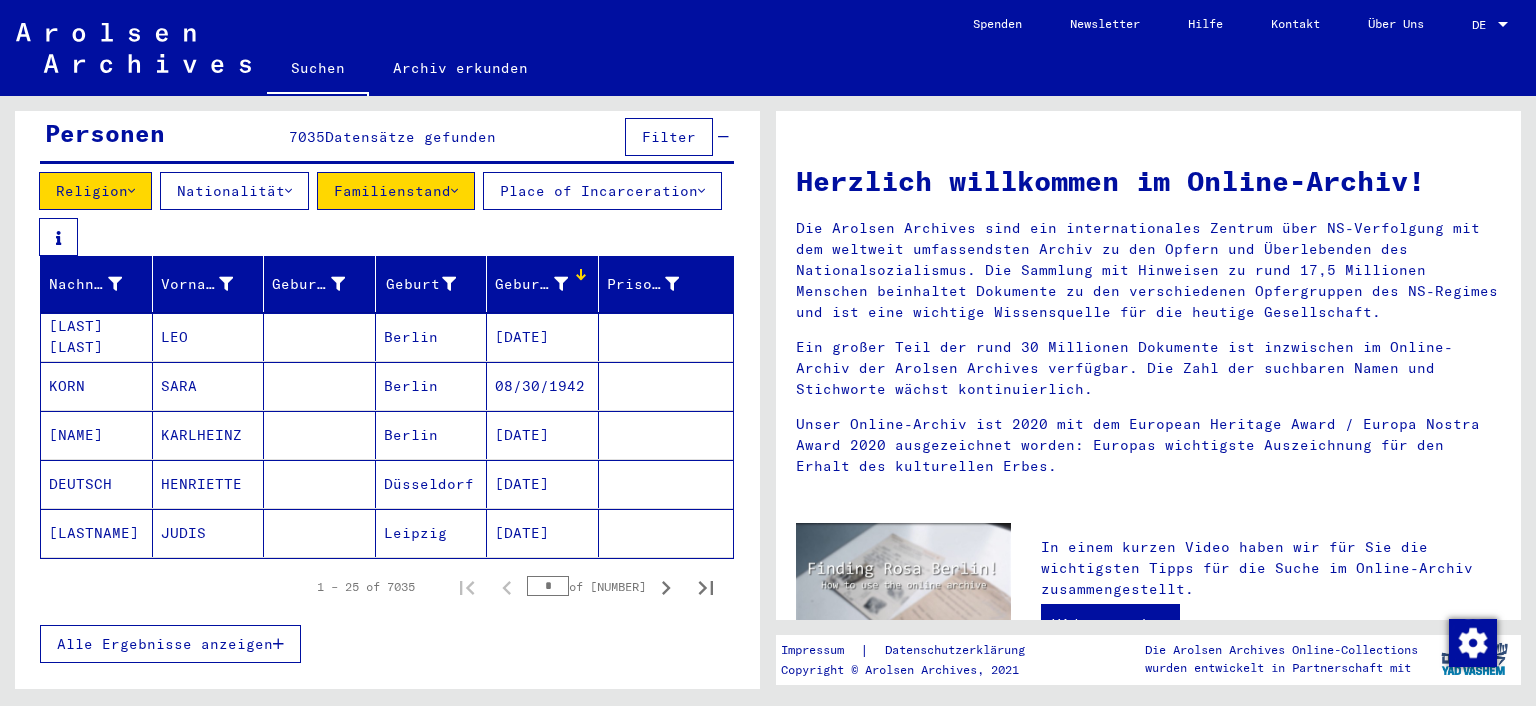 click on "Alle Ergebnisse anzeigen" at bounding box center [165, 644] 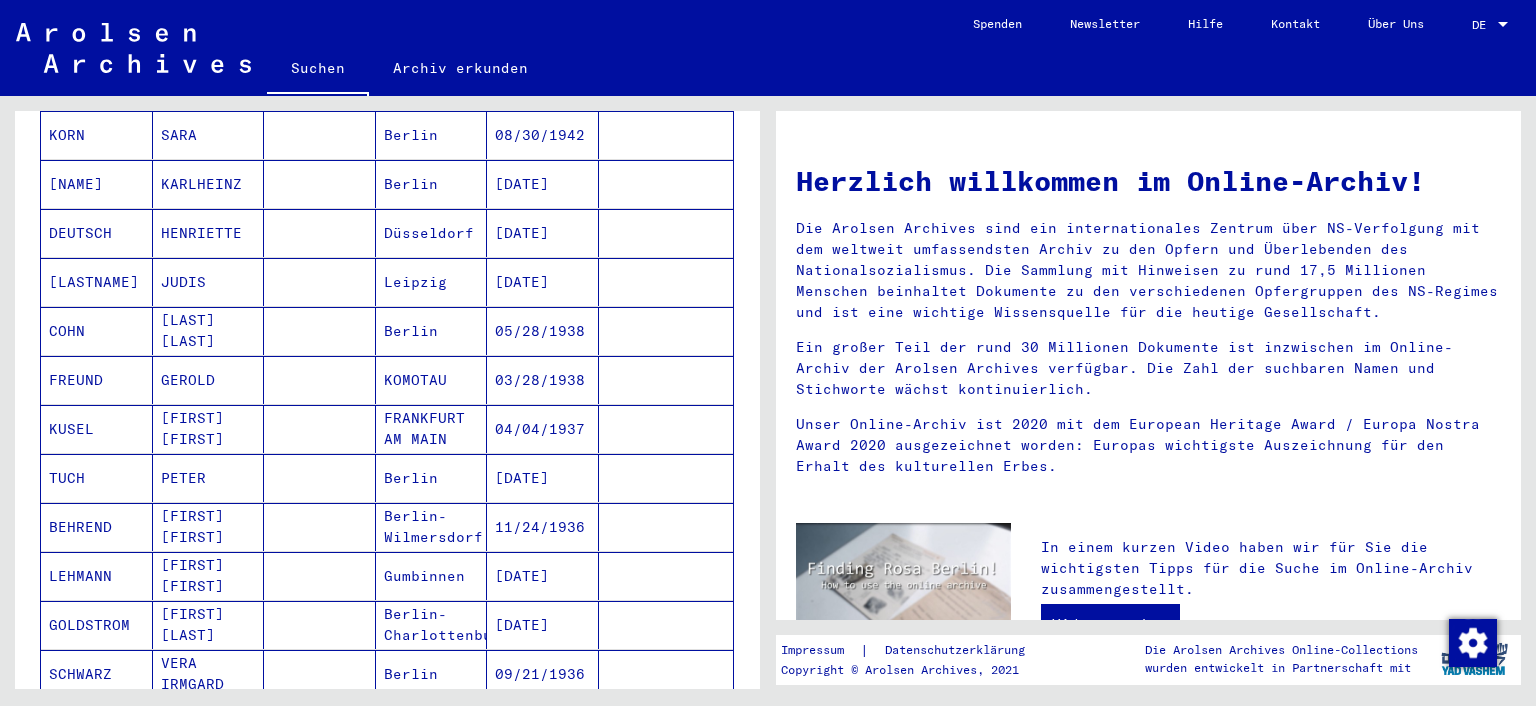 scroll, scrollTop: 463, scrollLeft: 0, axis: vertical 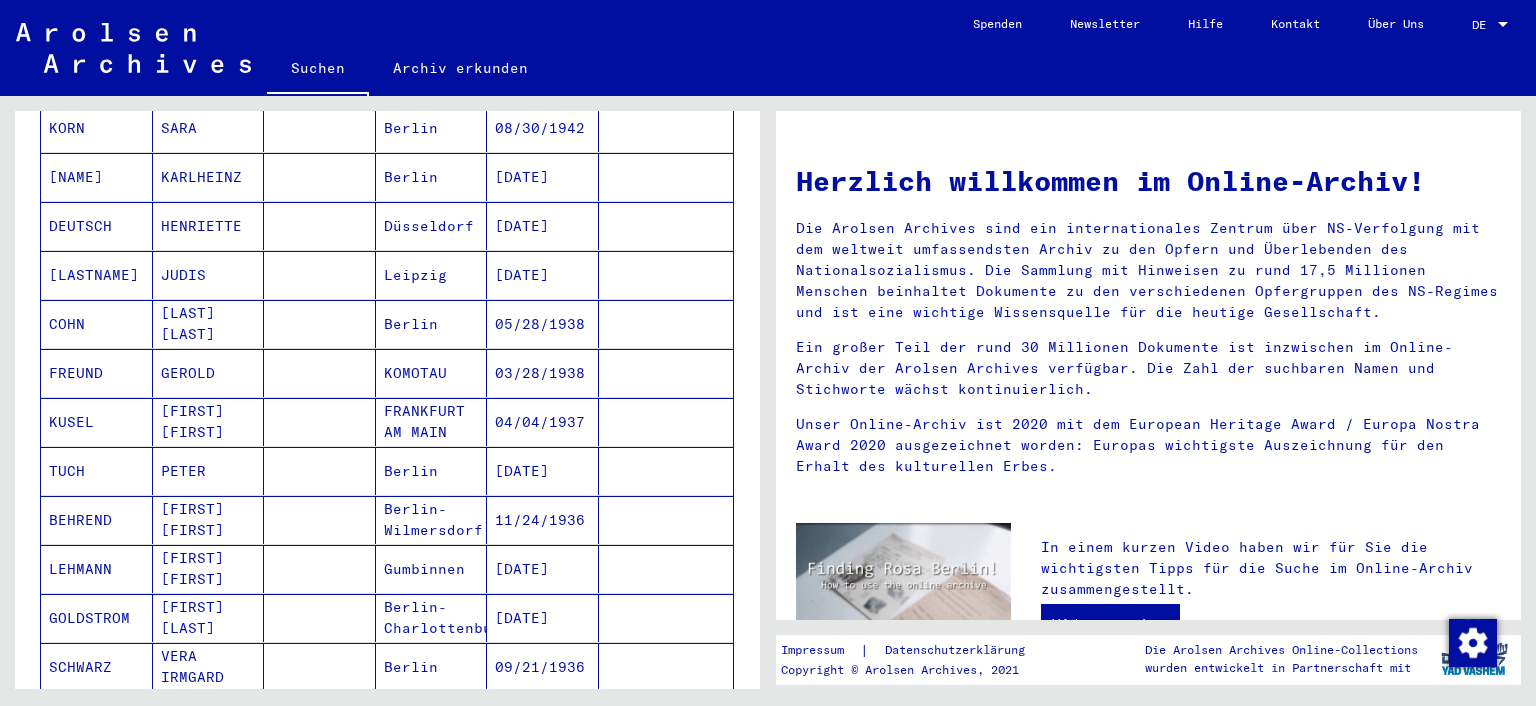 click on "[FIRST] [FIRST]" at bounding box center [209, 569] 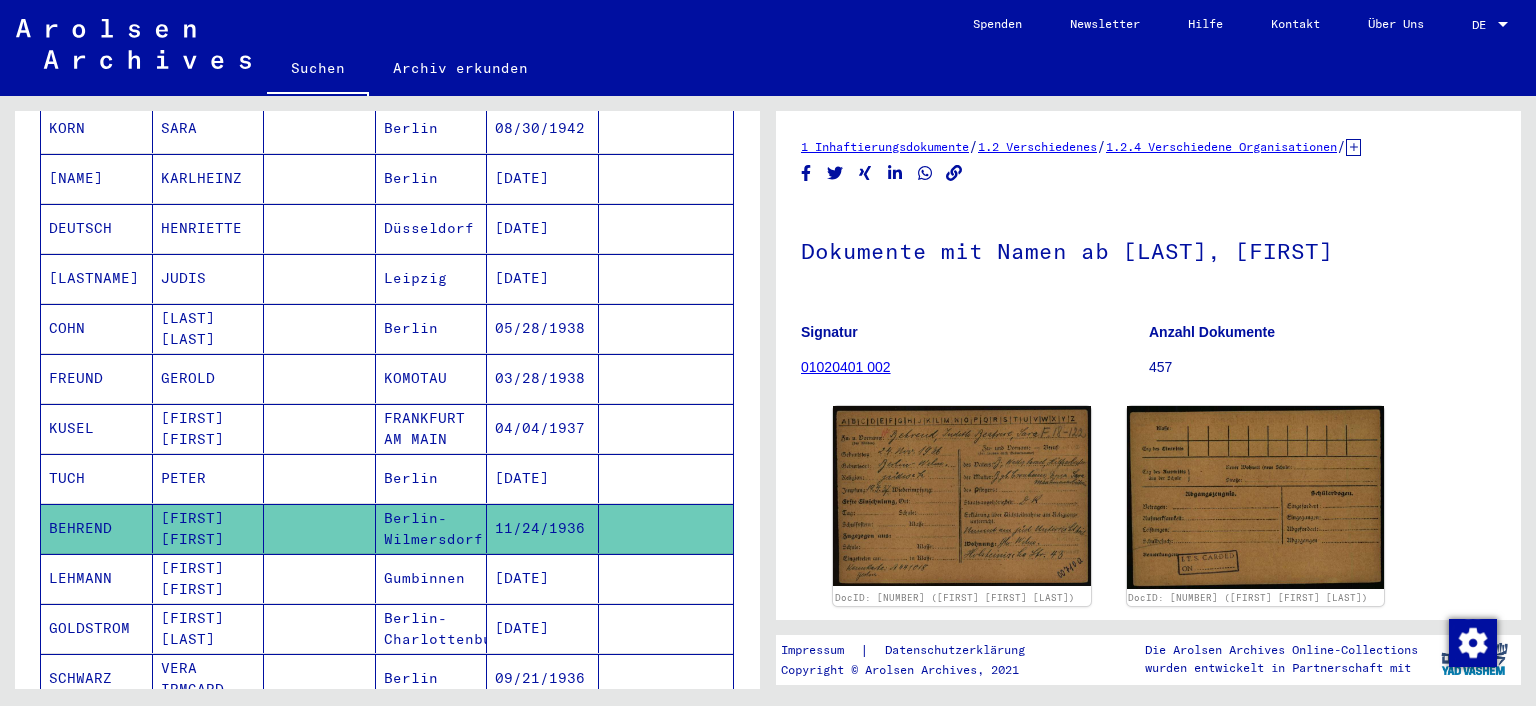 click at bounding box center [320, 628] 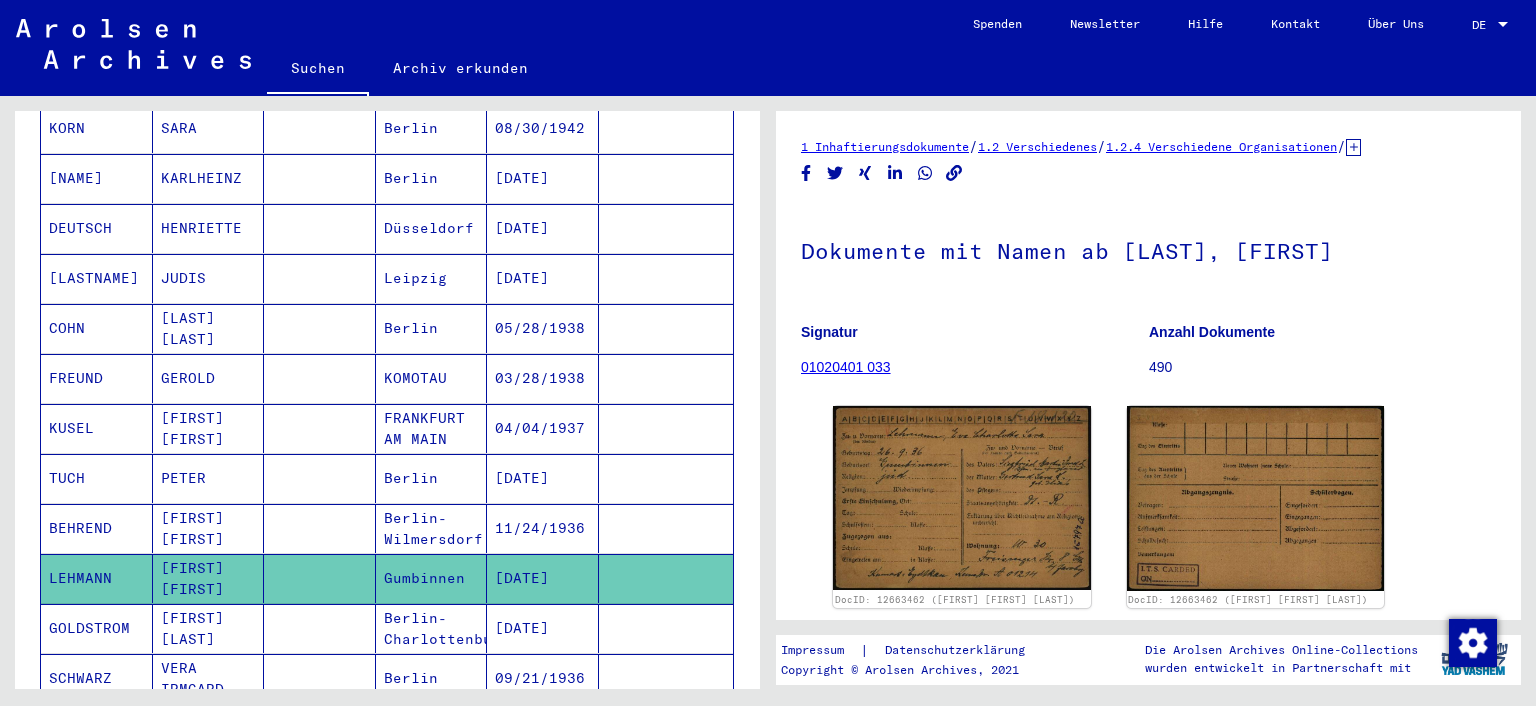 click at bounding box center (320, 678) 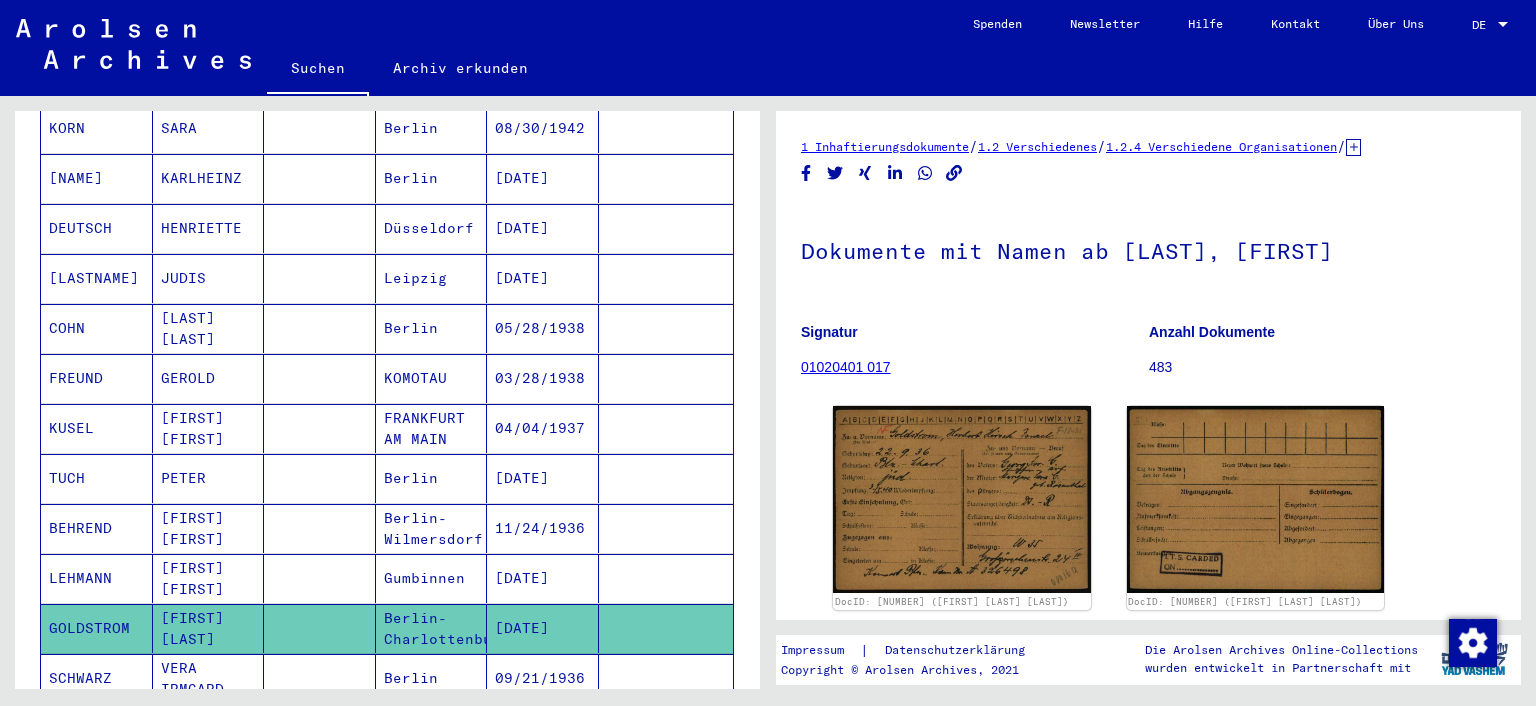 click on "Berlin" at bounding box center [432, 728] 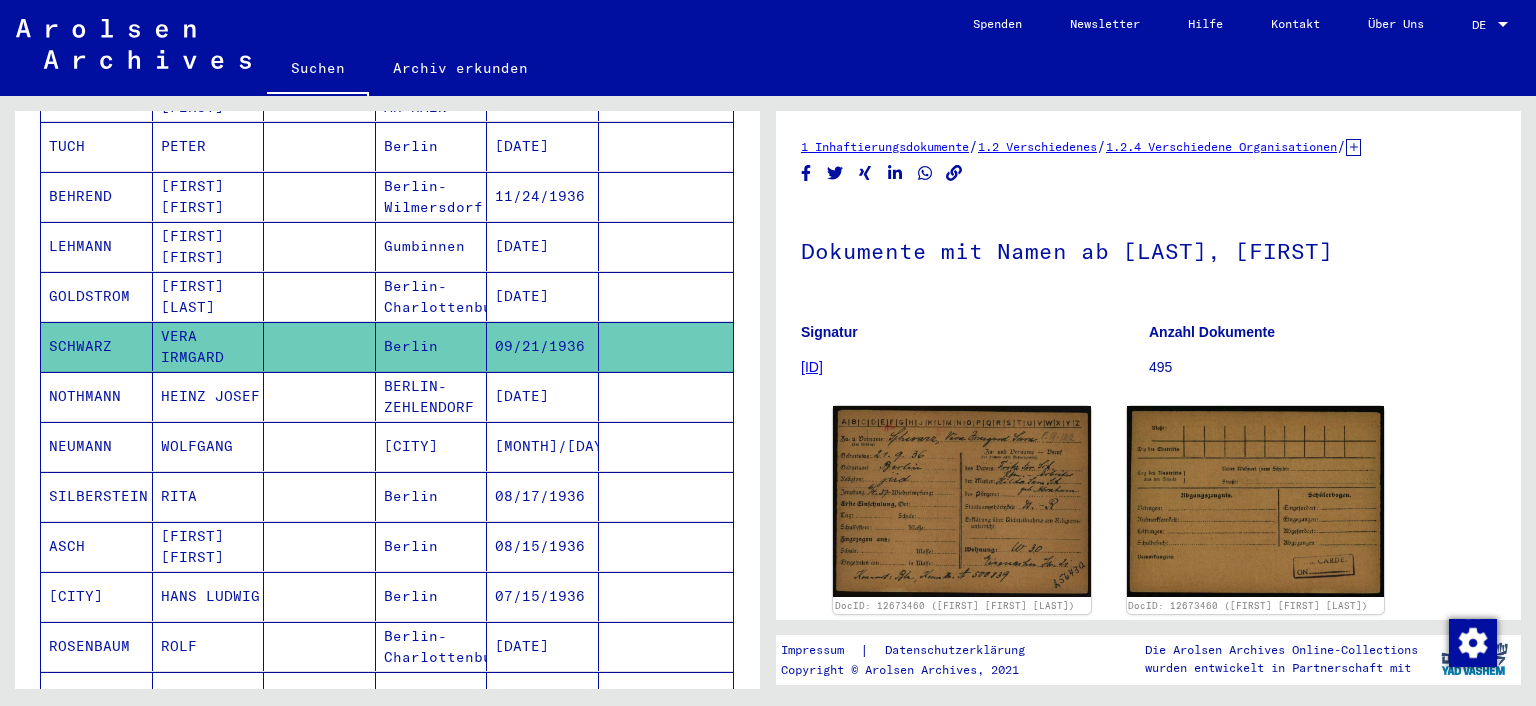 scroll, scrollTop: 876, scrollLeft: 0, axis: vertical 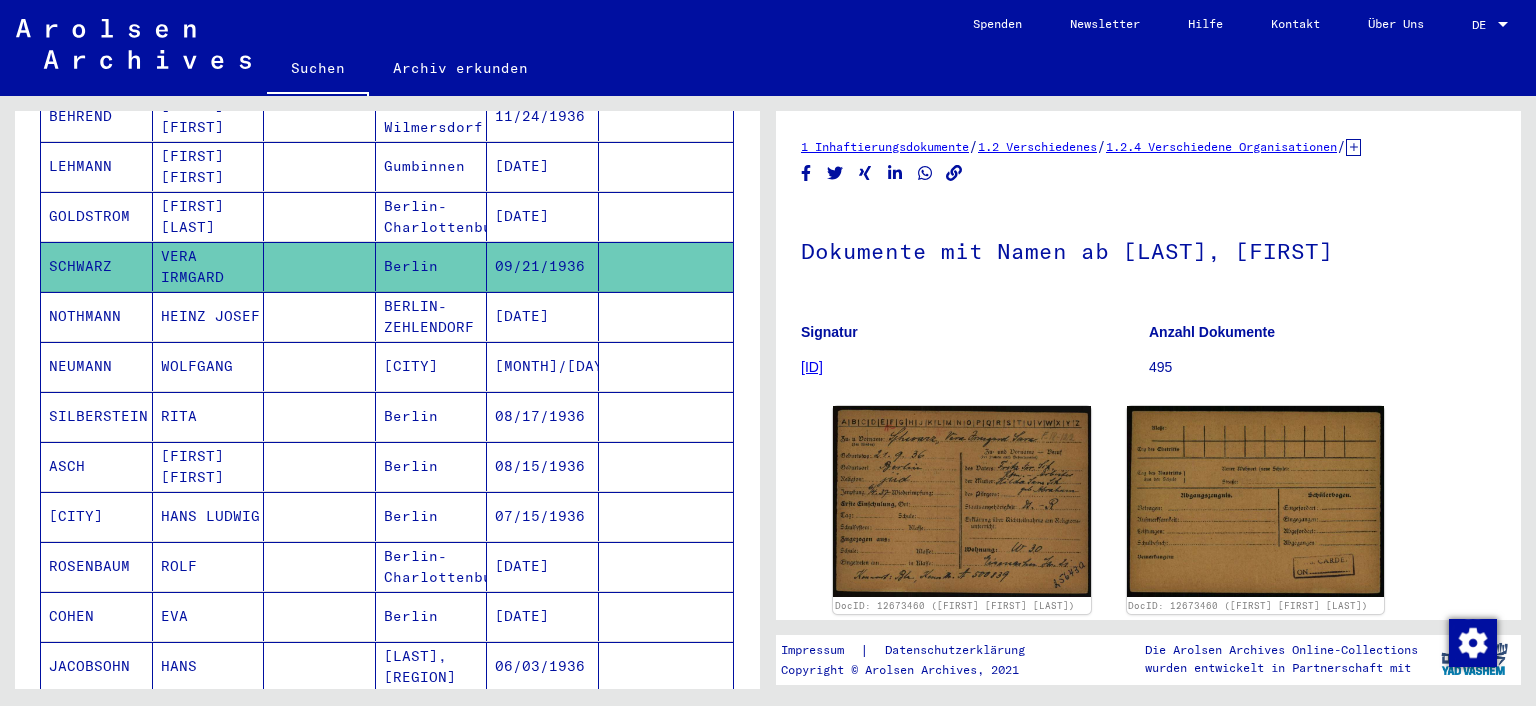 click on "[LAST], [REGION]" at bounding box center (432, 716) 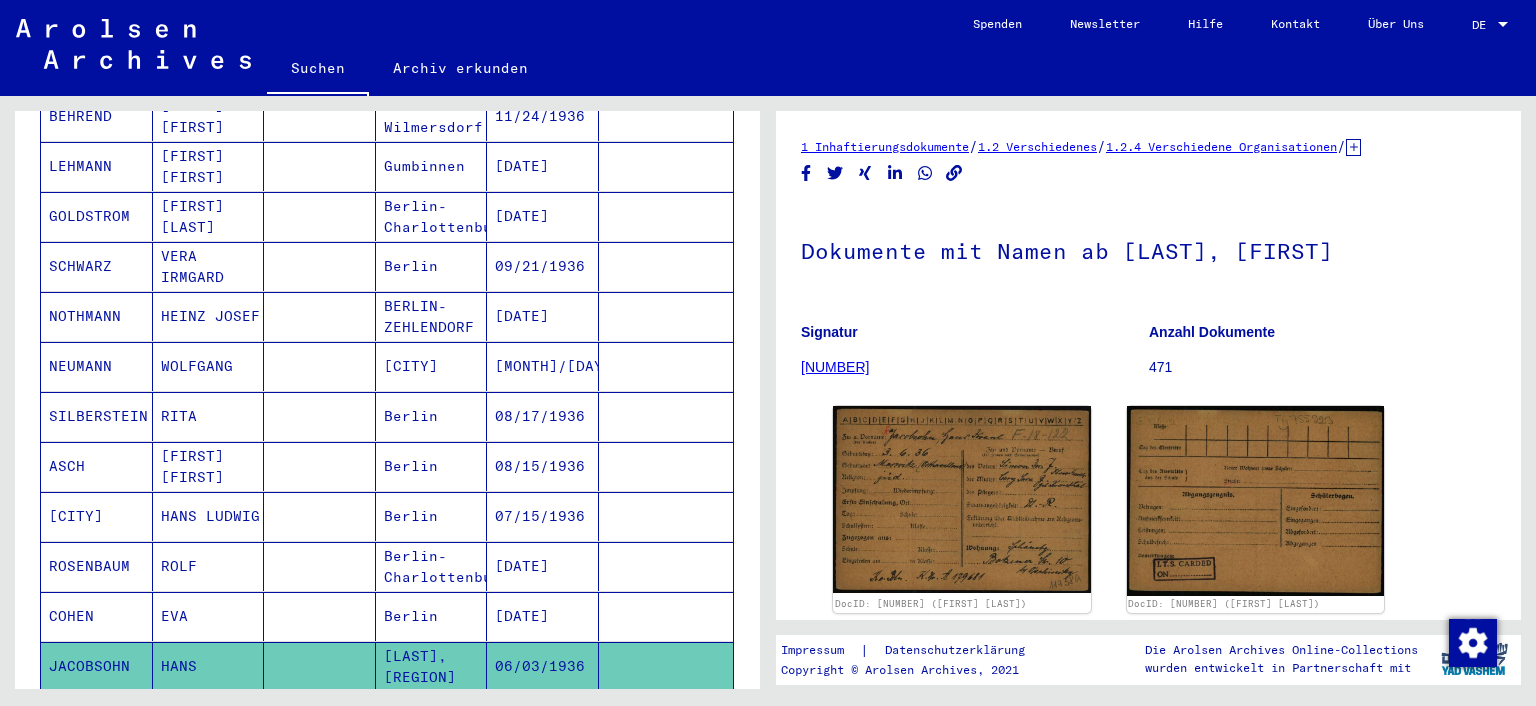 click on "Berlin-Charlottenburg" at bounding box center [432, 616] 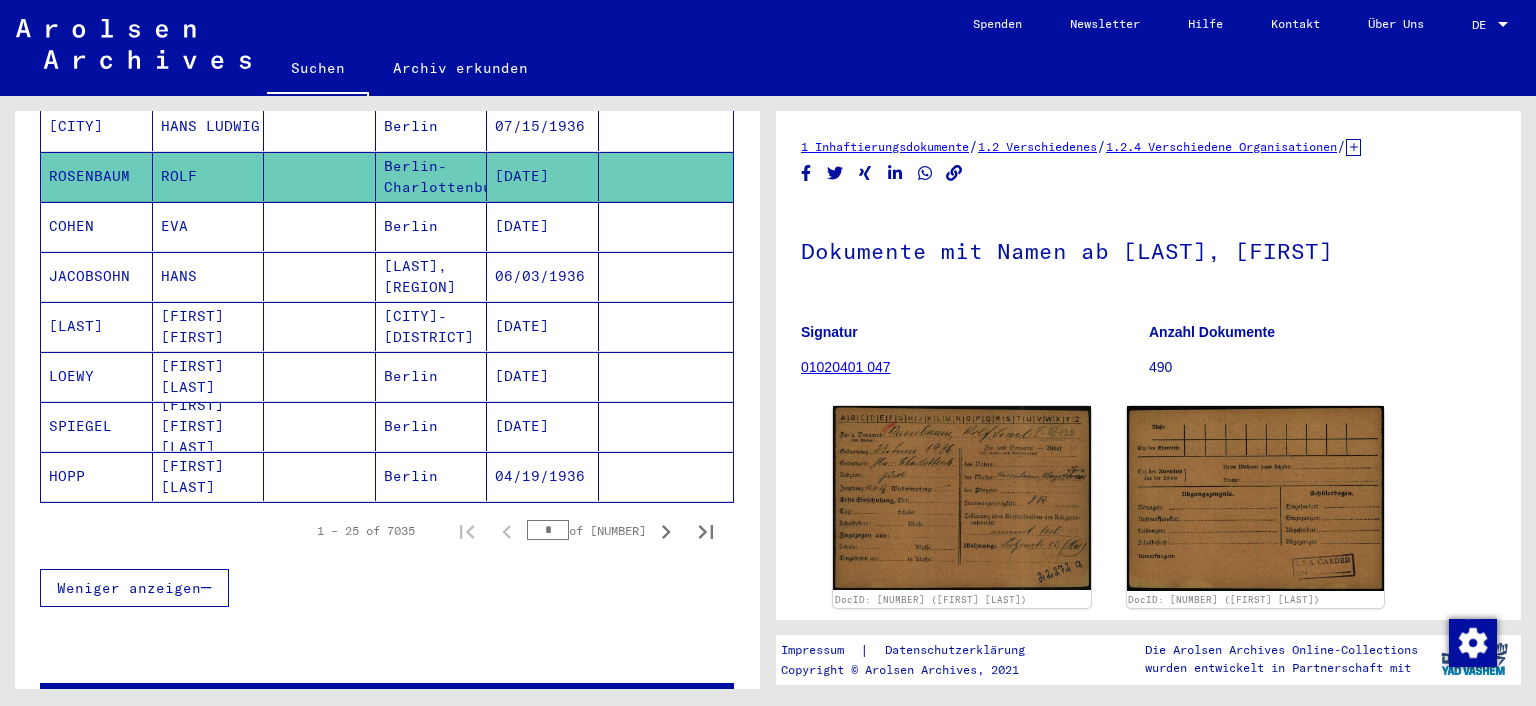 scroll, scrollTop: 1266, scrollLeft: 0, axis: vertical 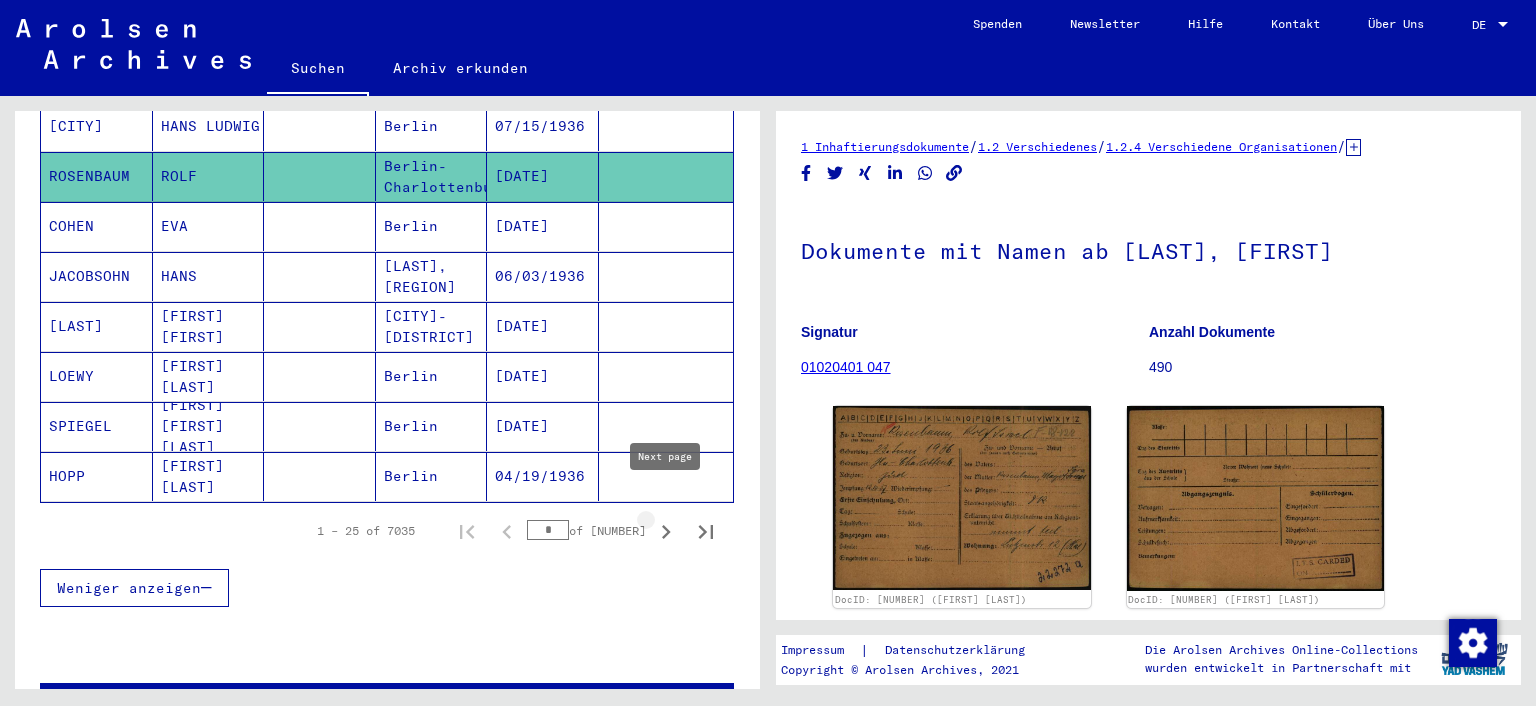 click 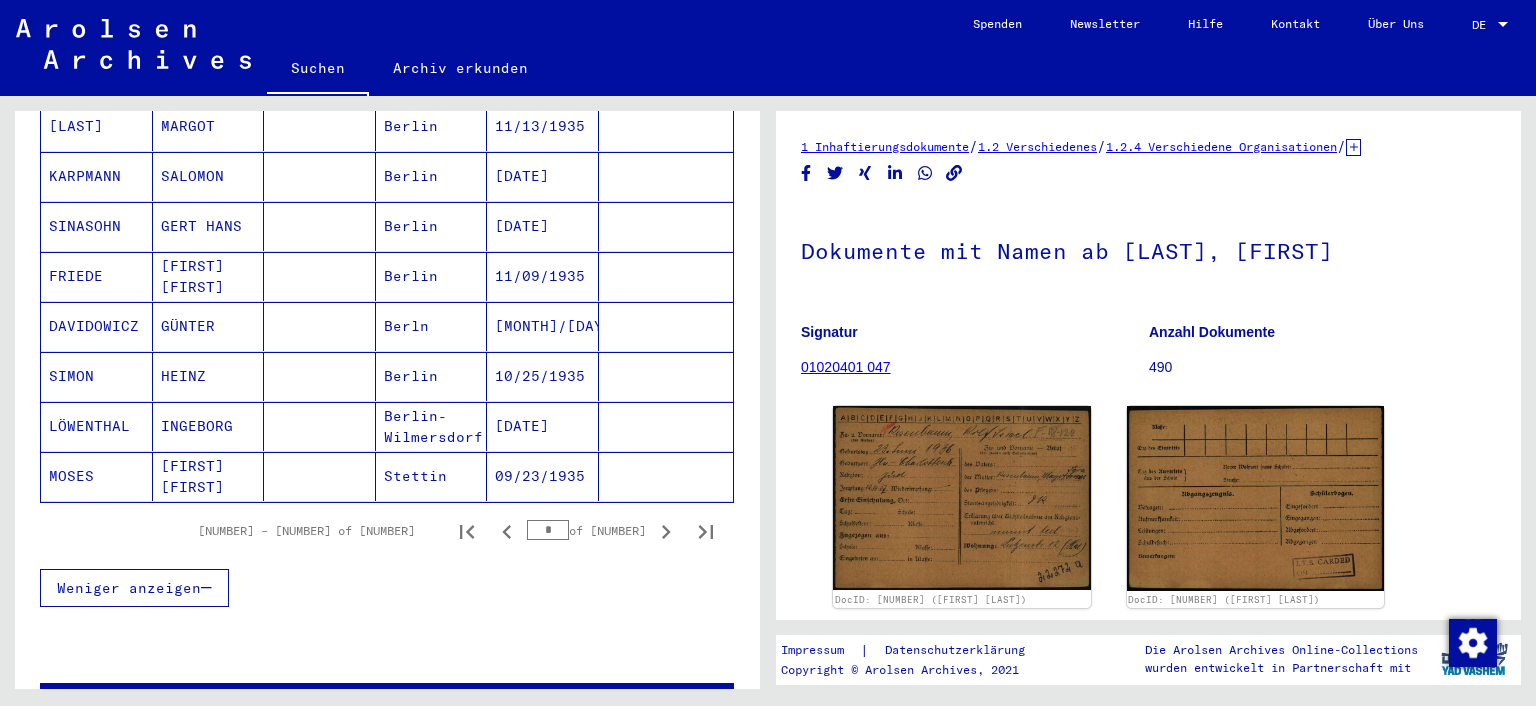 click on "Stettin" 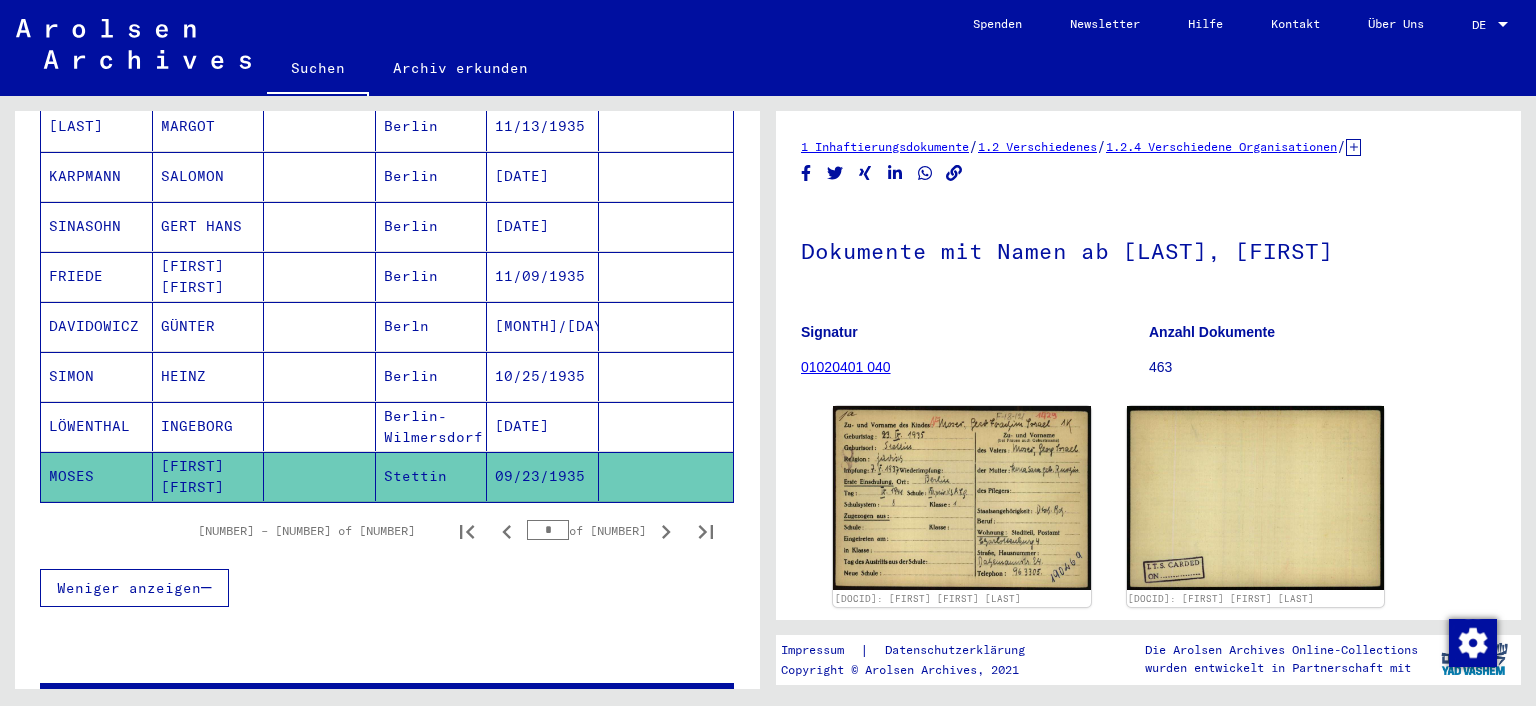 click on "Berlin-Wilmersdorf" at bounding box center (432, 476) 